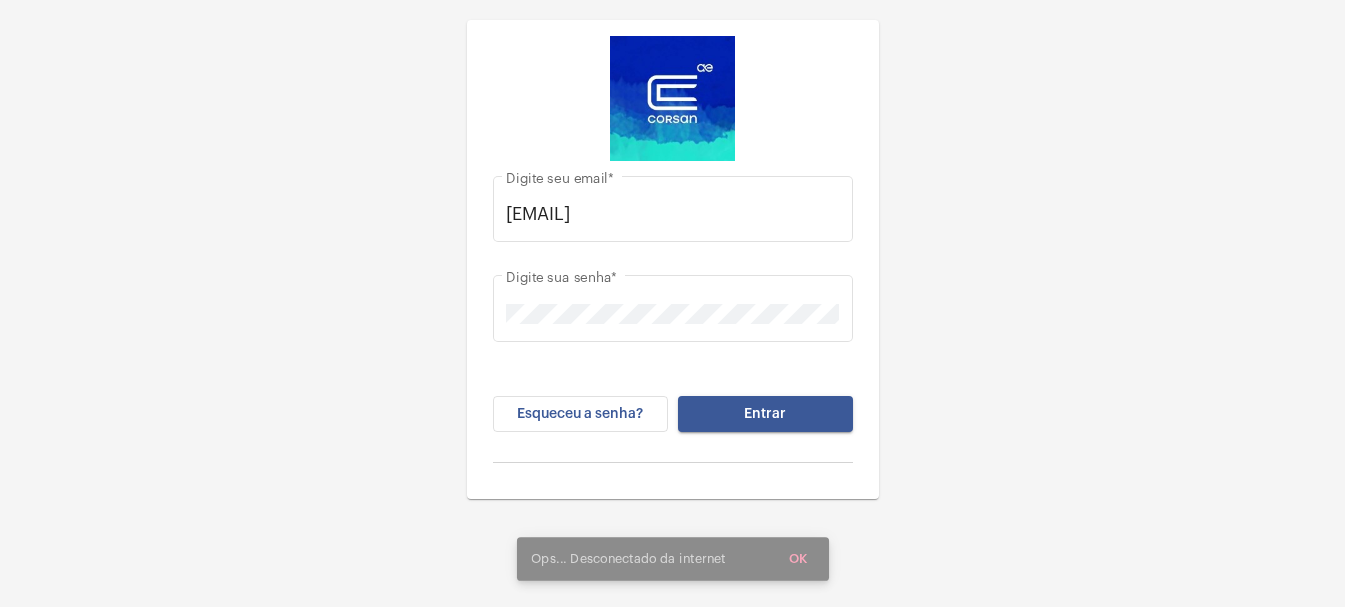 scroll, scrollTop: 0, scrollLeft: 0, axis: both 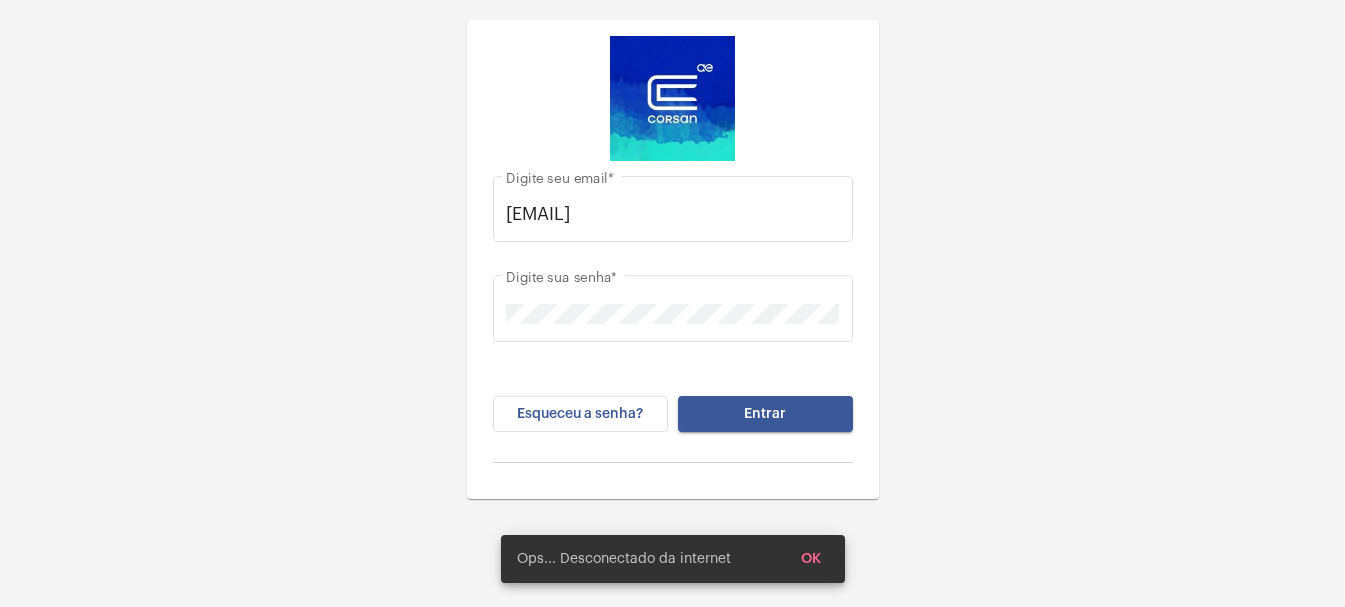 click on "Entrar" 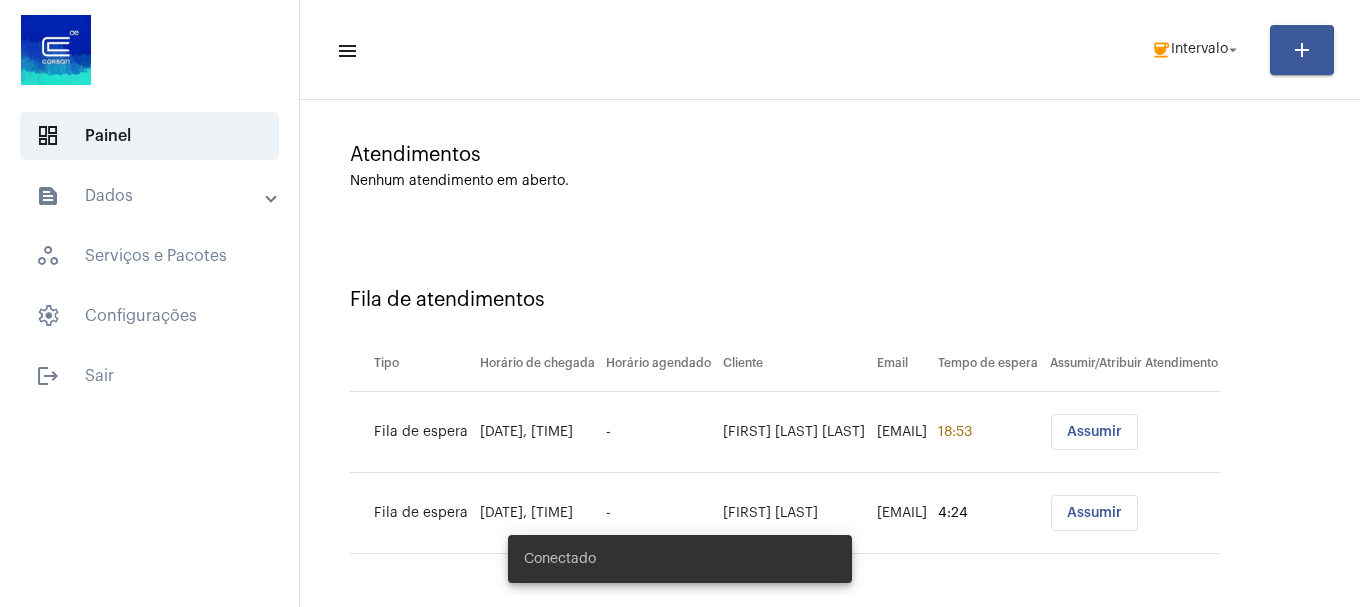 scroll, scrollTop: 142, scrollLeft: 0, axis: vertical 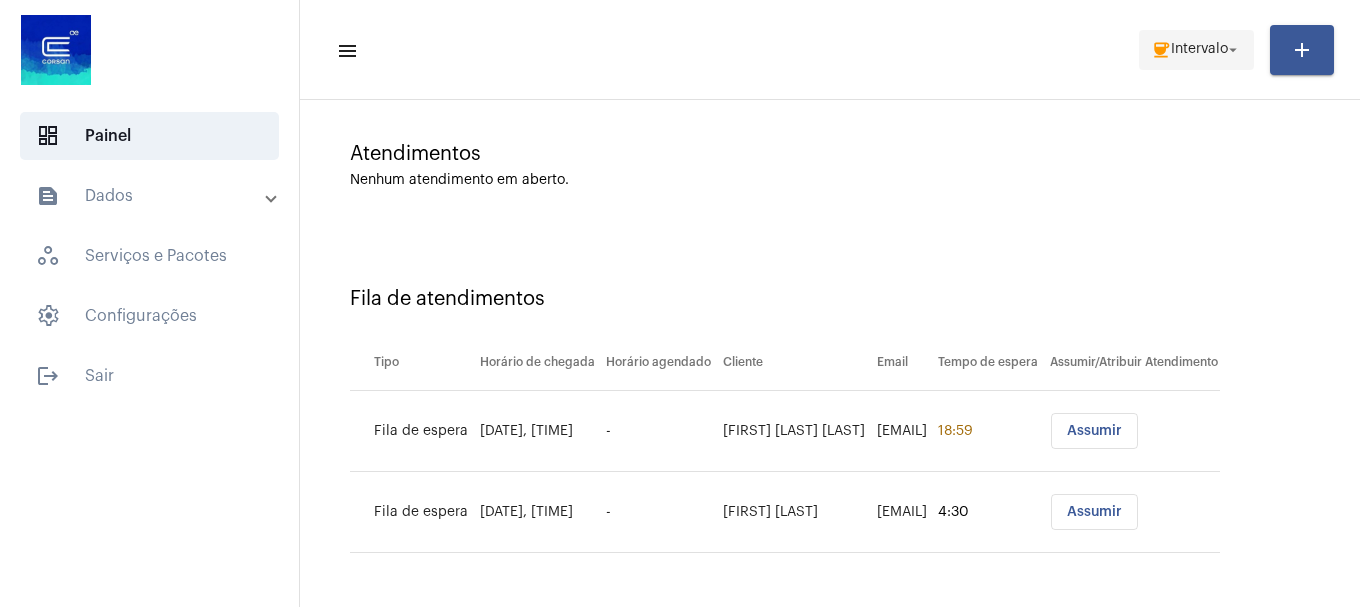 click on "Intervalo" 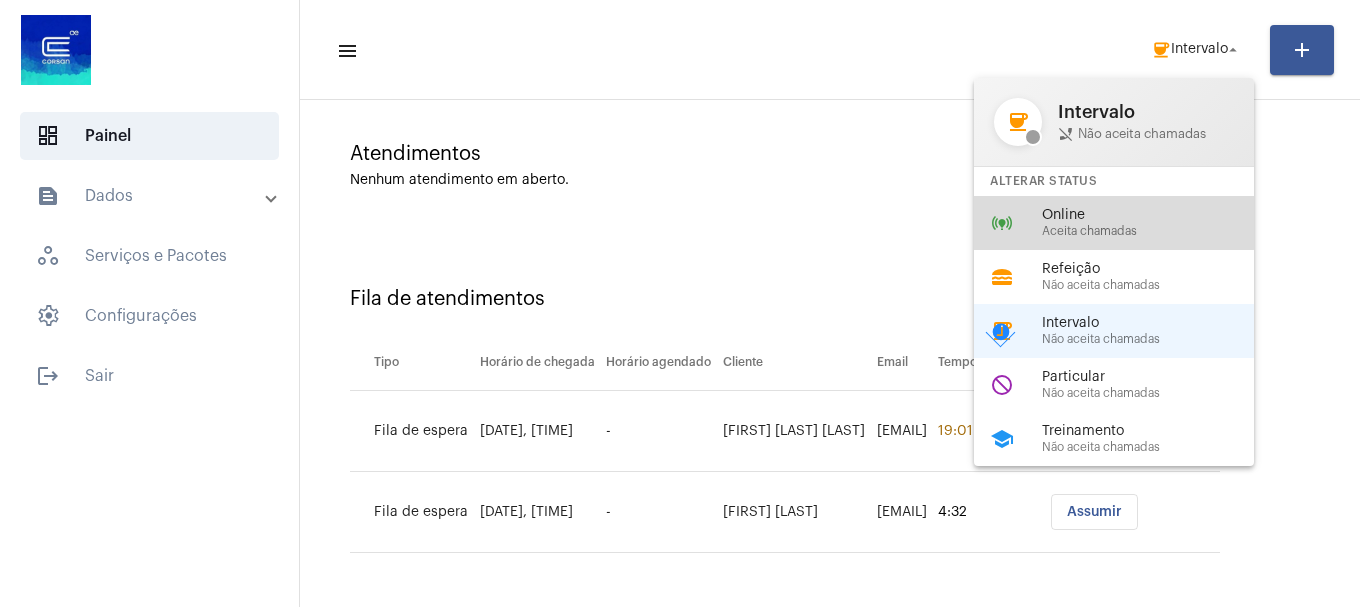 click on "Online" at bounding box center [1156, 215] 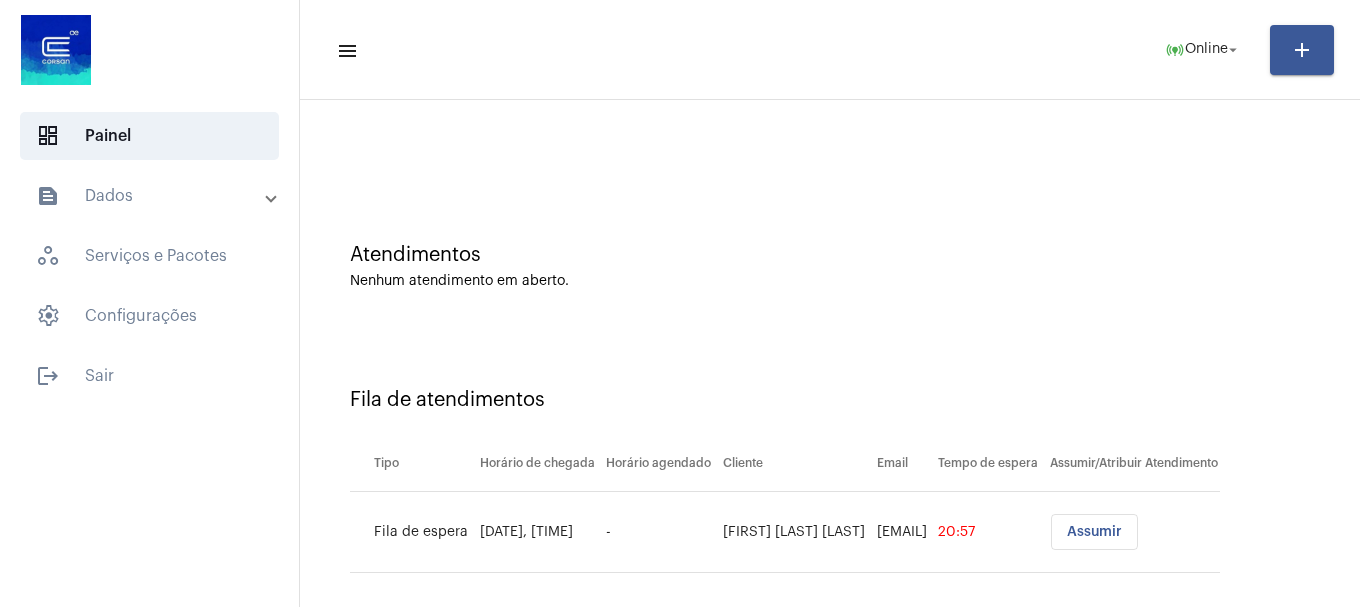 scroll, scrollTop: 61, scrollLeft: 0, axis: vertical 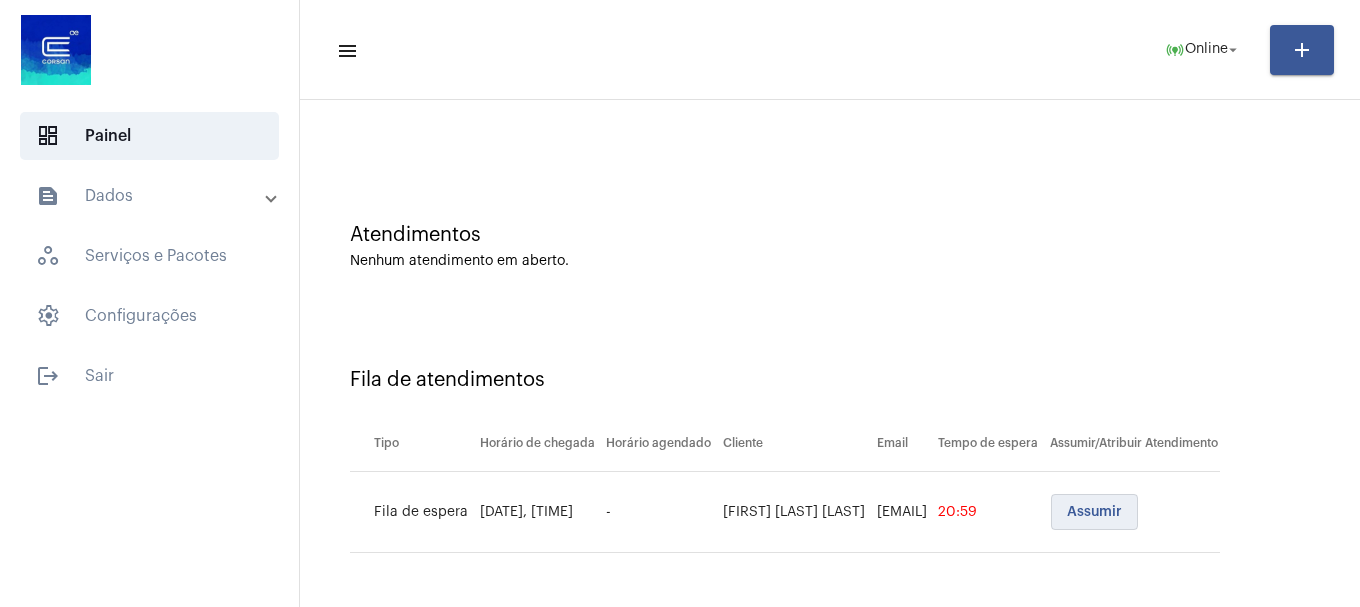 click on "Assumir" at bounding box center (1094, 512) 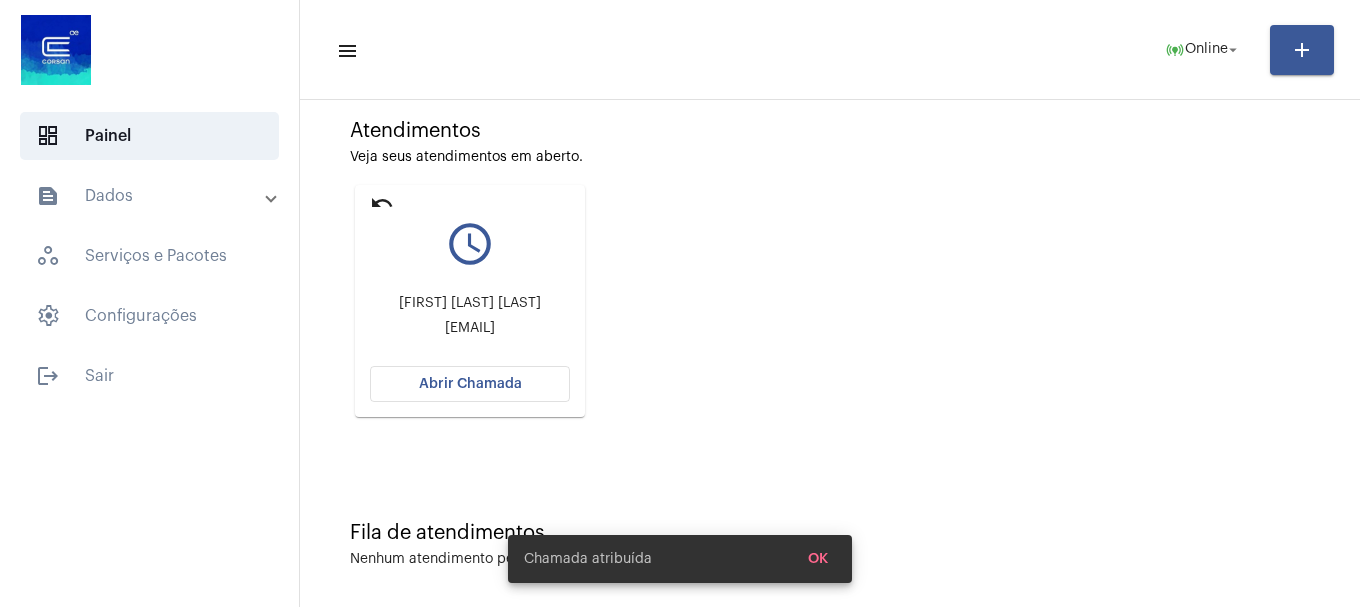 scroll, scrollTop: 175, scrollLeft: 0, axis: vertical 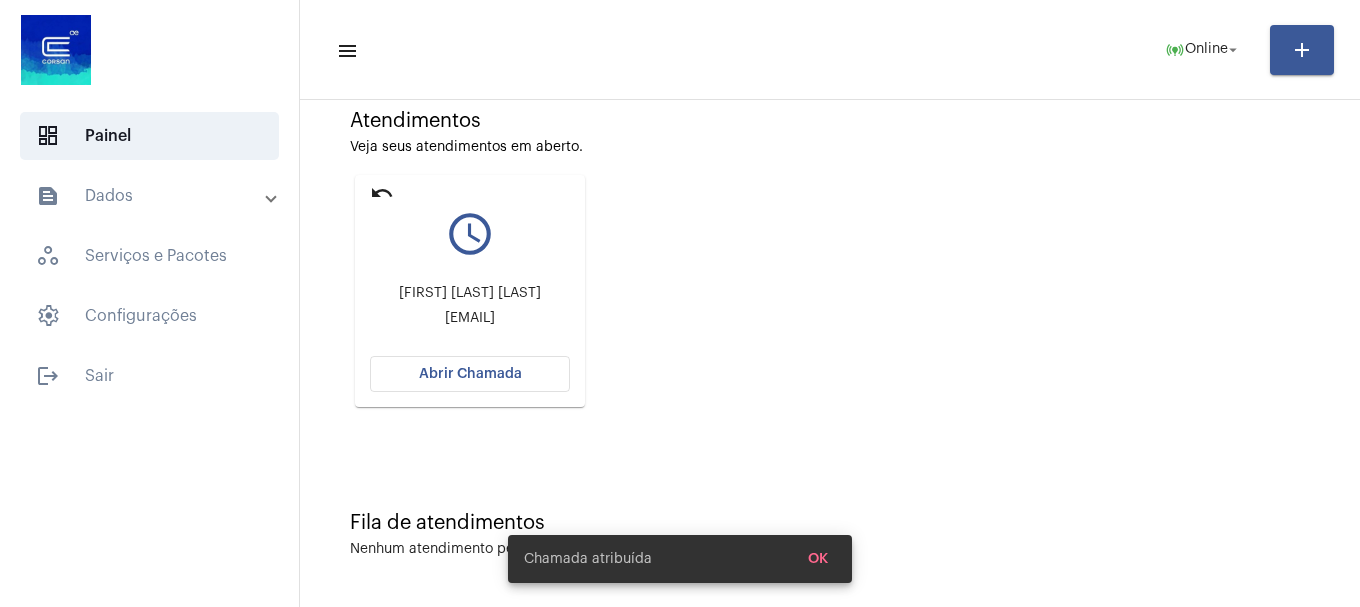 click on "text_snippet_outlined  Dados" at bounding box center [155, 196] 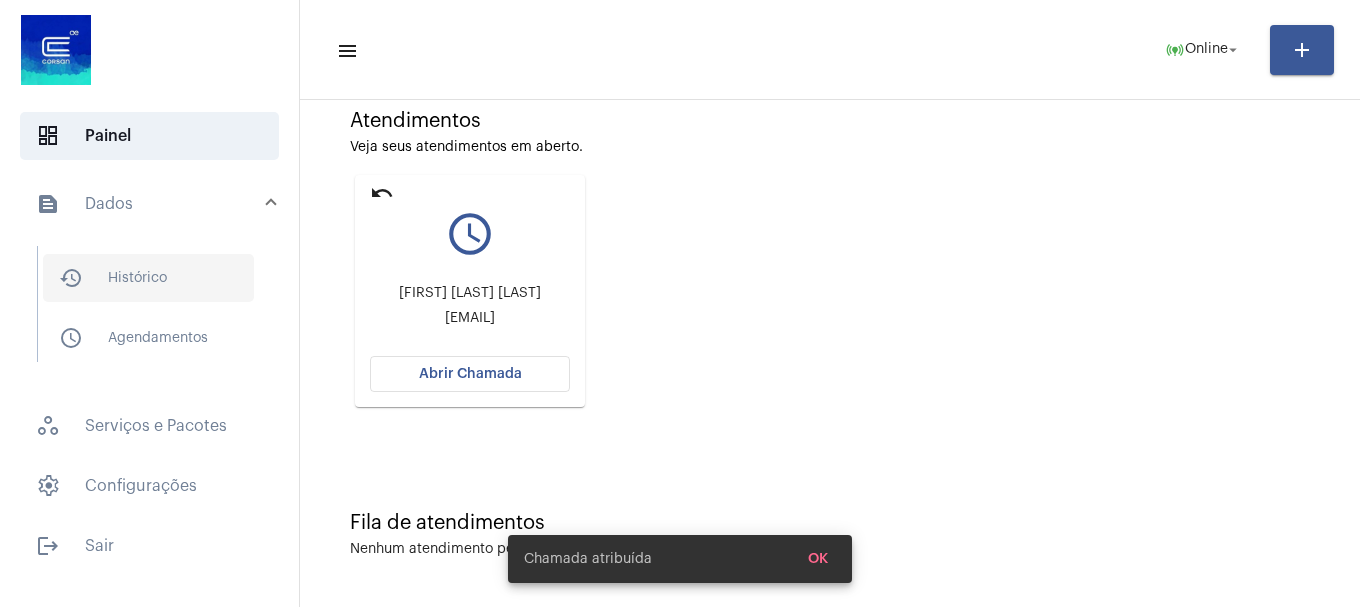 click on "history_outlined  Histórico" at bounding box center (148, 278) 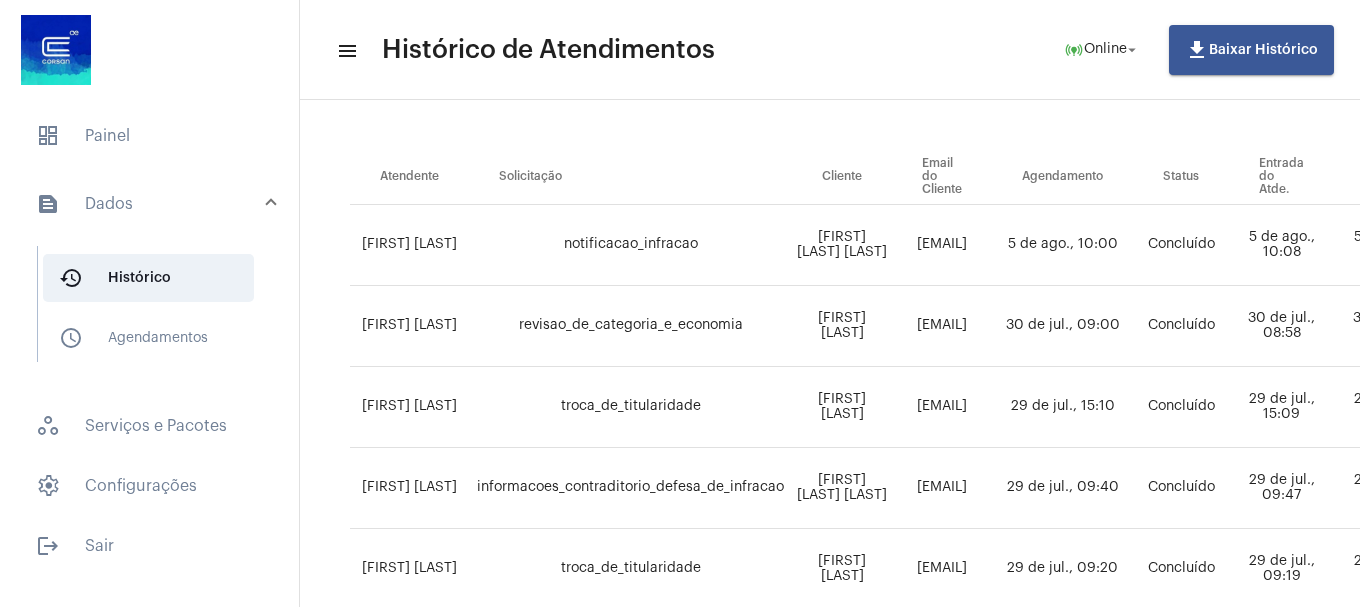scroll, scrollTop: 0, scrollLeft: 0, axis: both 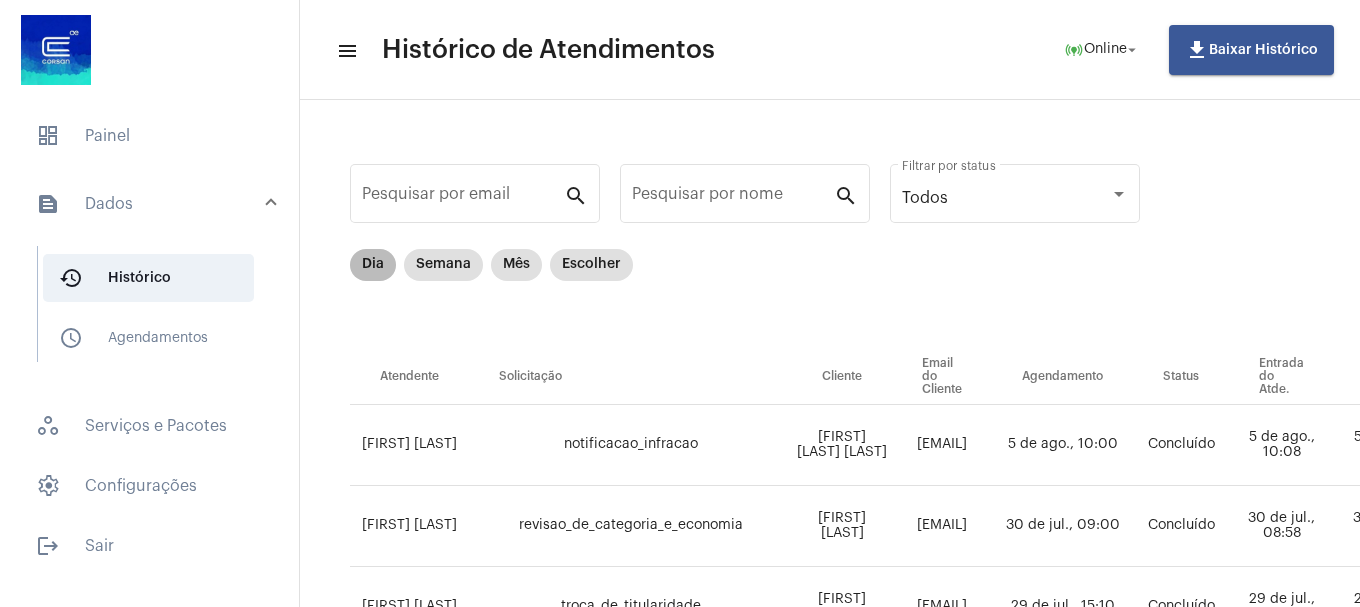 click on "Dia" at bounding box center [373, 265] 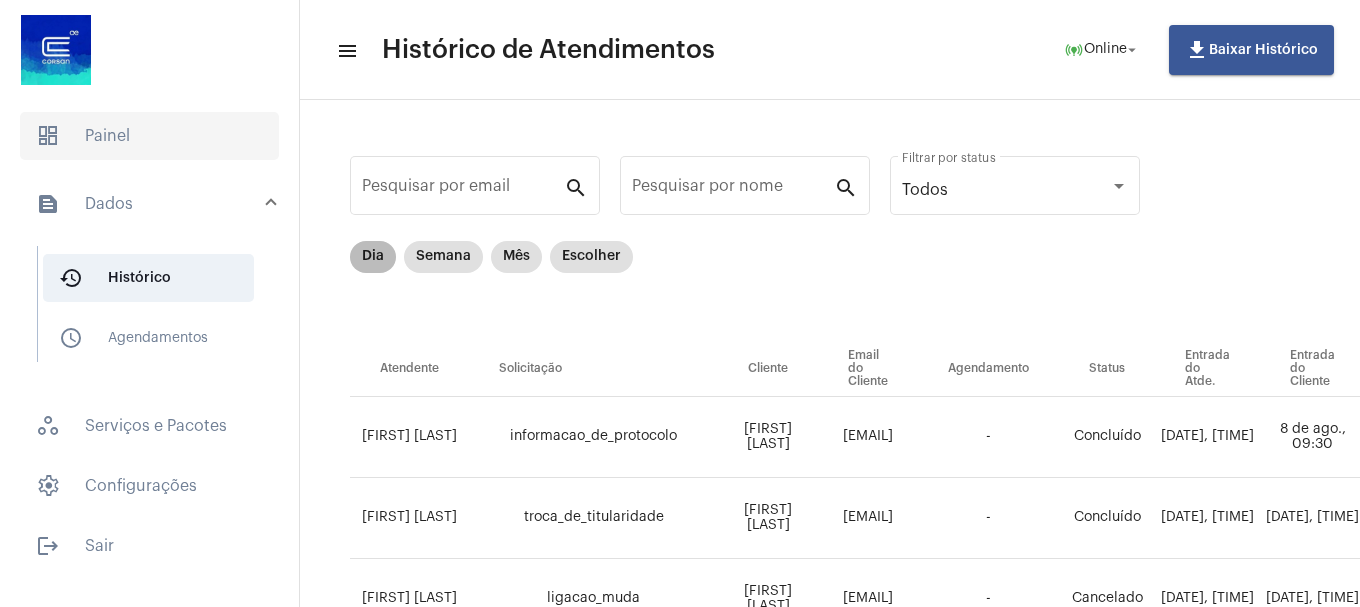 scroll, scrollTop: 0, scrollLeft: 0, axis: both 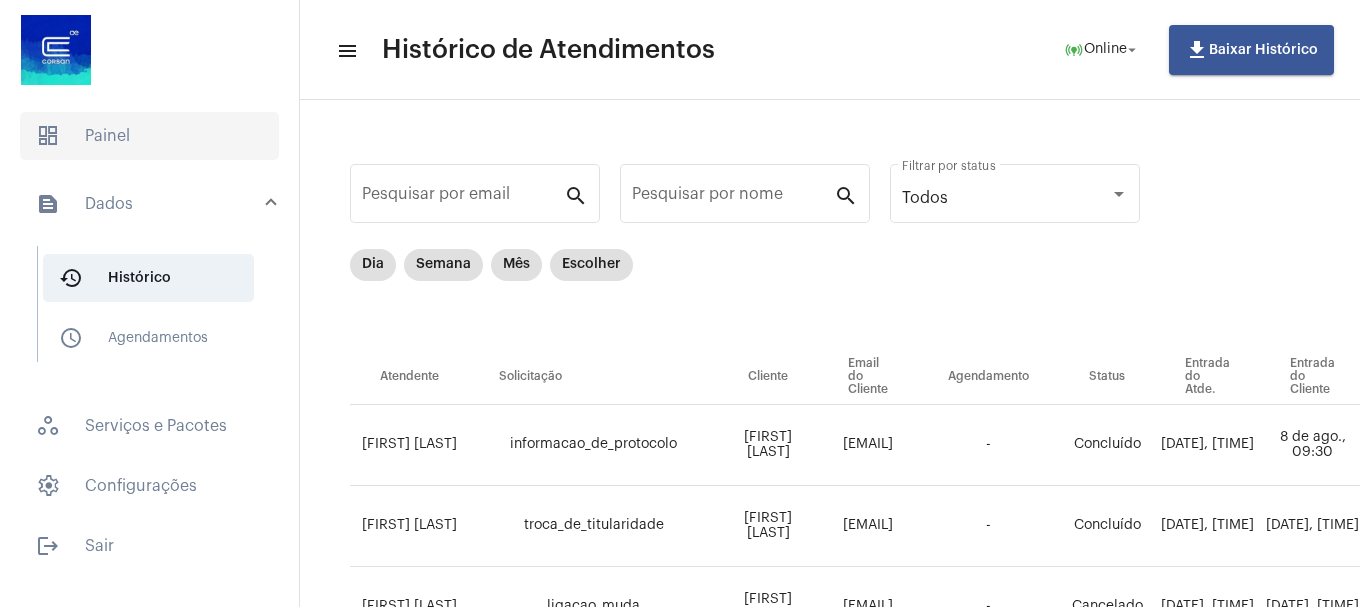 click on "dashboard   Painel" 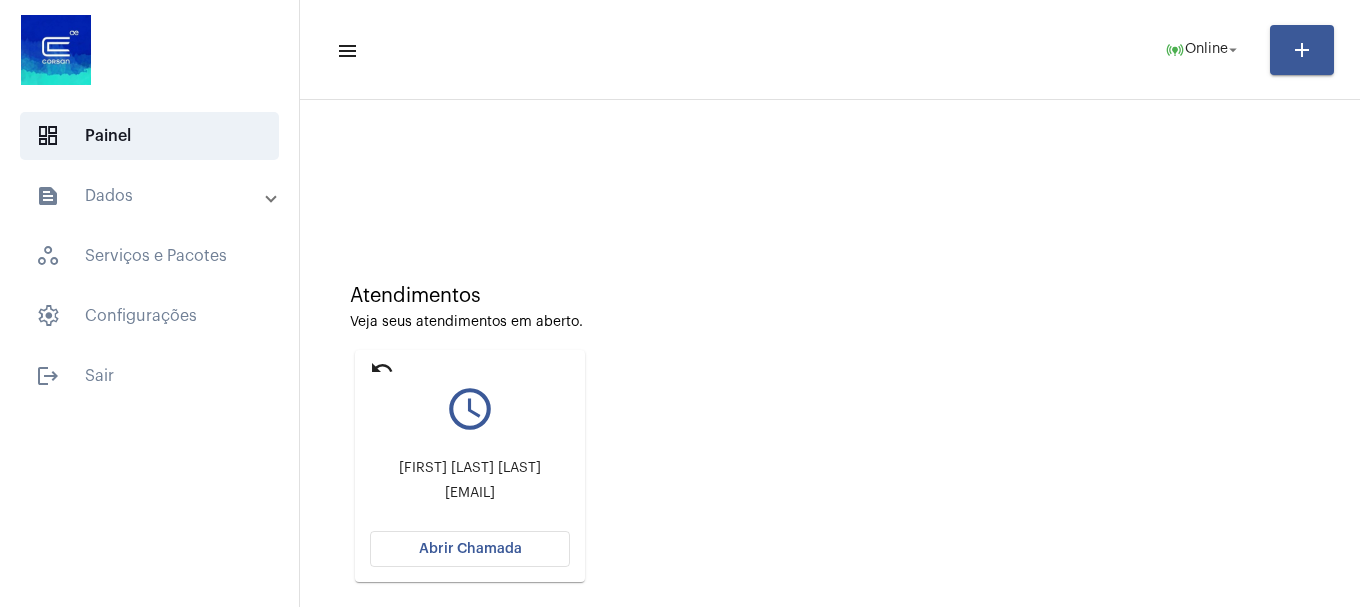 scroll, scrollTop: 175, scrollLeft: 0, axis: vertical 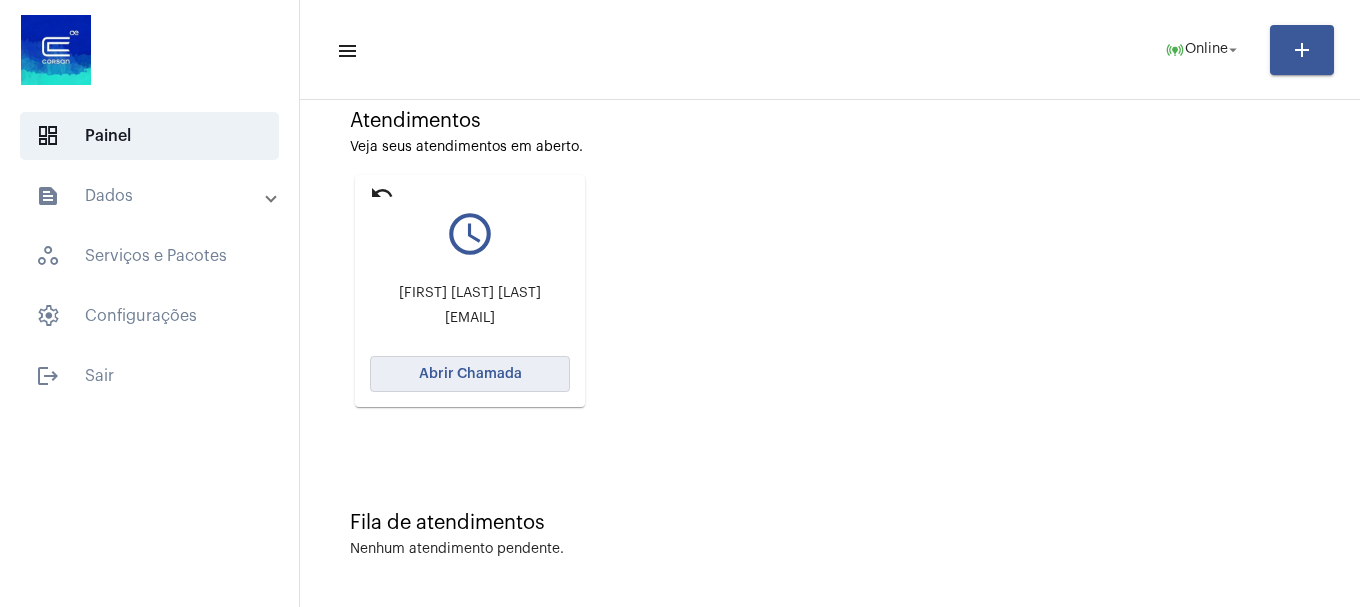 click on "Abrir Chamada" 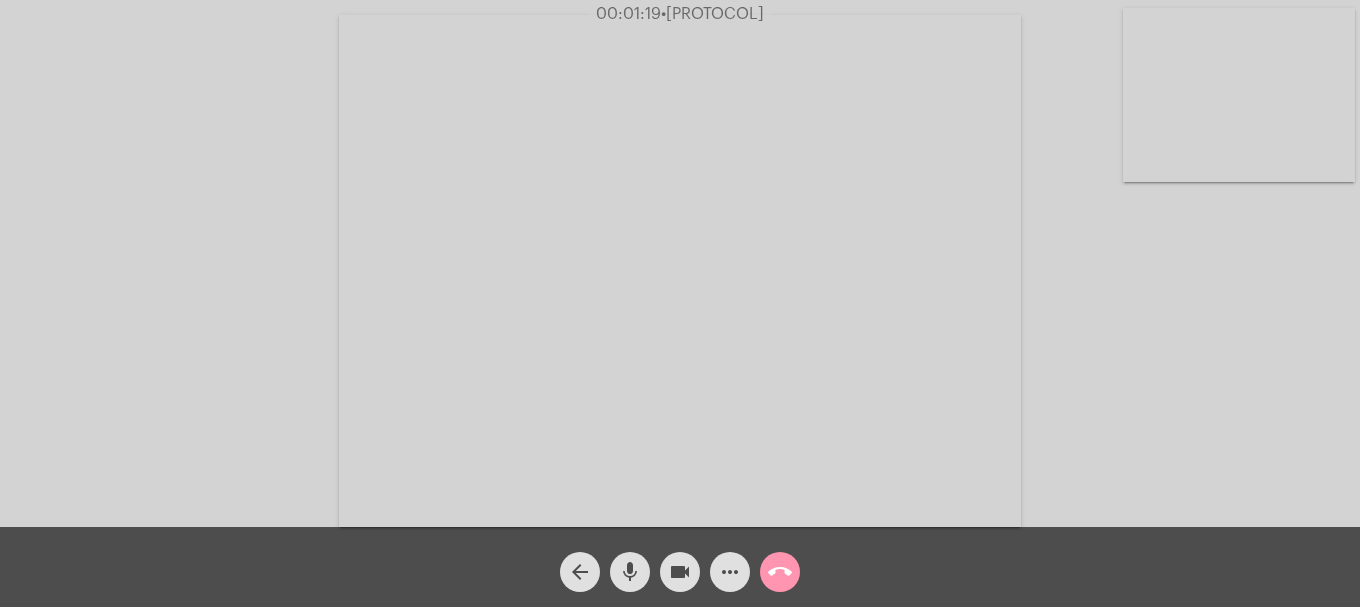 click on "mic" 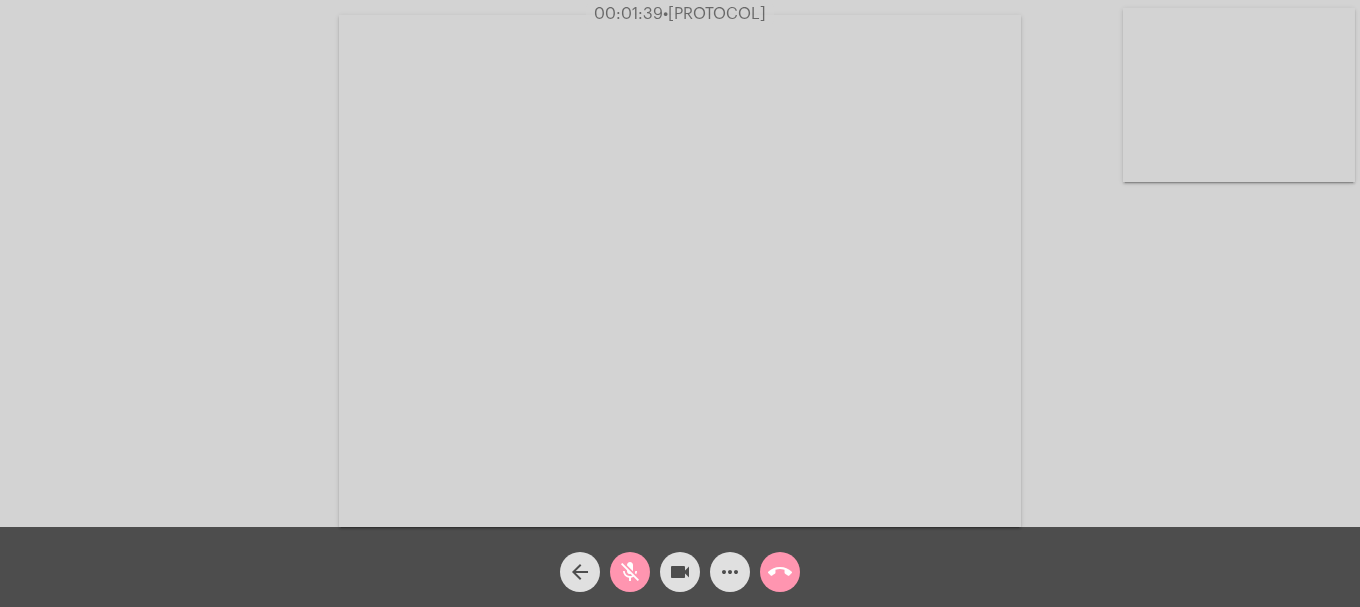 click on "mic_off" 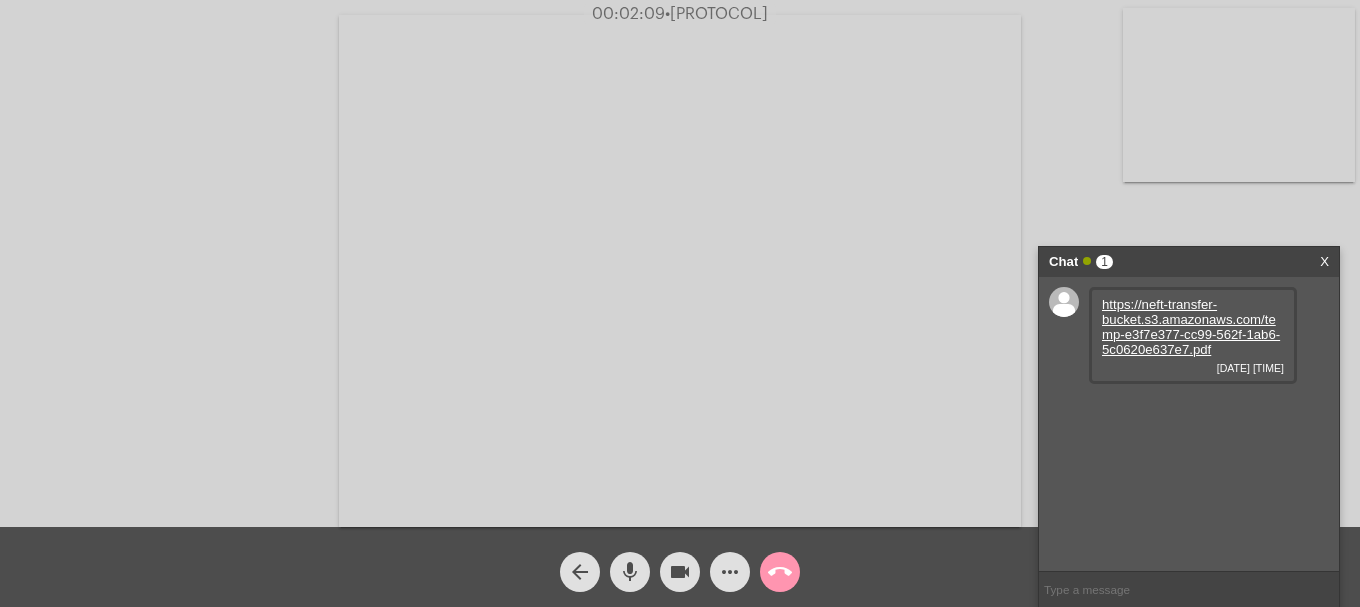 click on "https://neft-transfer-bucket.s3.amazonaws.com/temp-e3f7e377-cc99-562f-1ab6-5c0620e637e7.pdf" at bounding box center [1191, 327] 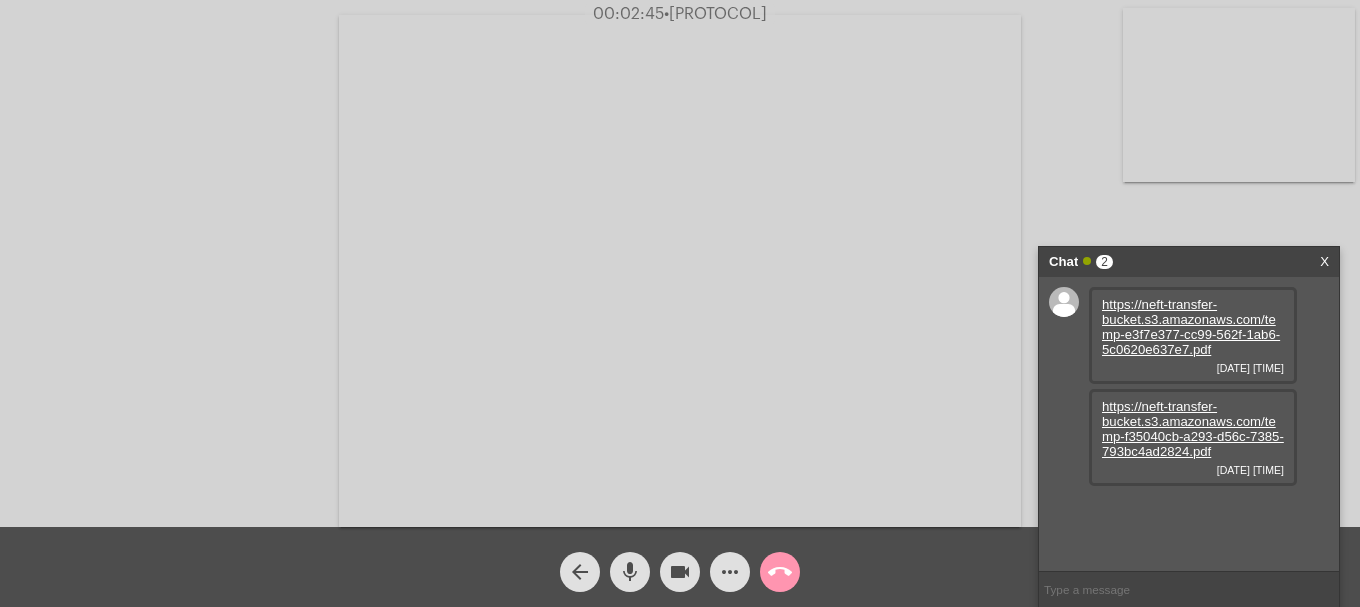 click on "https://neft-transfer-bucket.s3.amazonaws.com/temp-f35040cb-a293-d56c-7385-793bc4ad2824.pdf" at bounding box center (1193, 429) 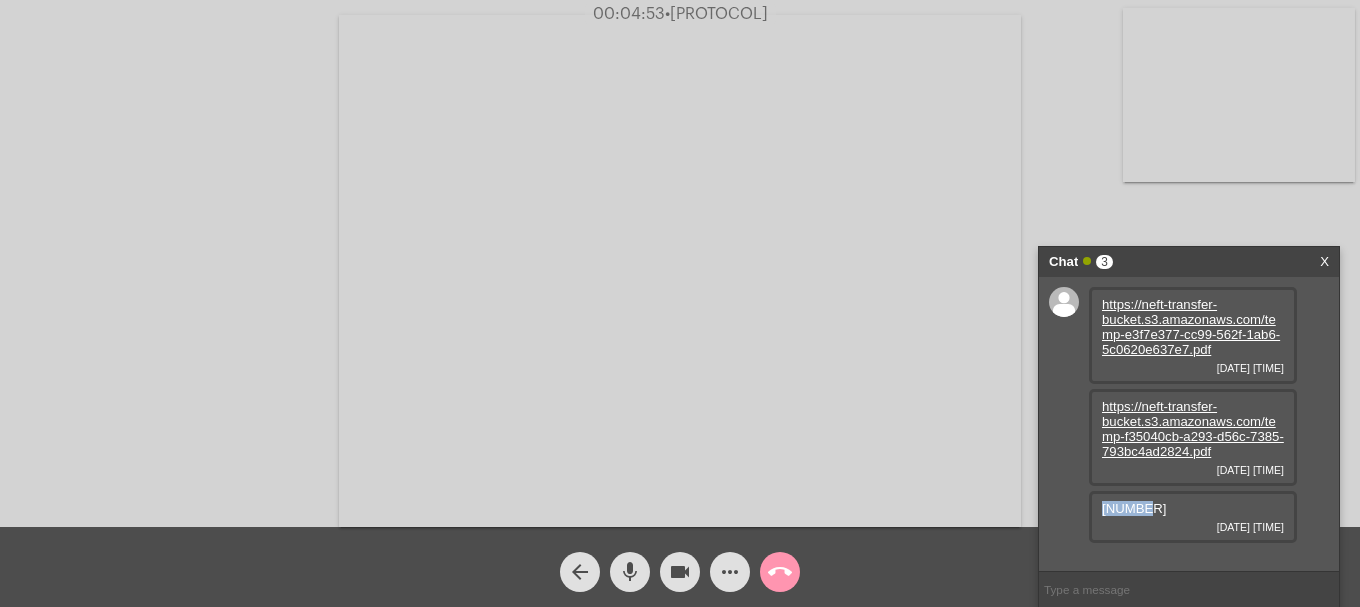 drag, startPoint x: 1106, startPoint y: 505, endPoint x: 1144, endPoint y: 506, distance: 38.013157 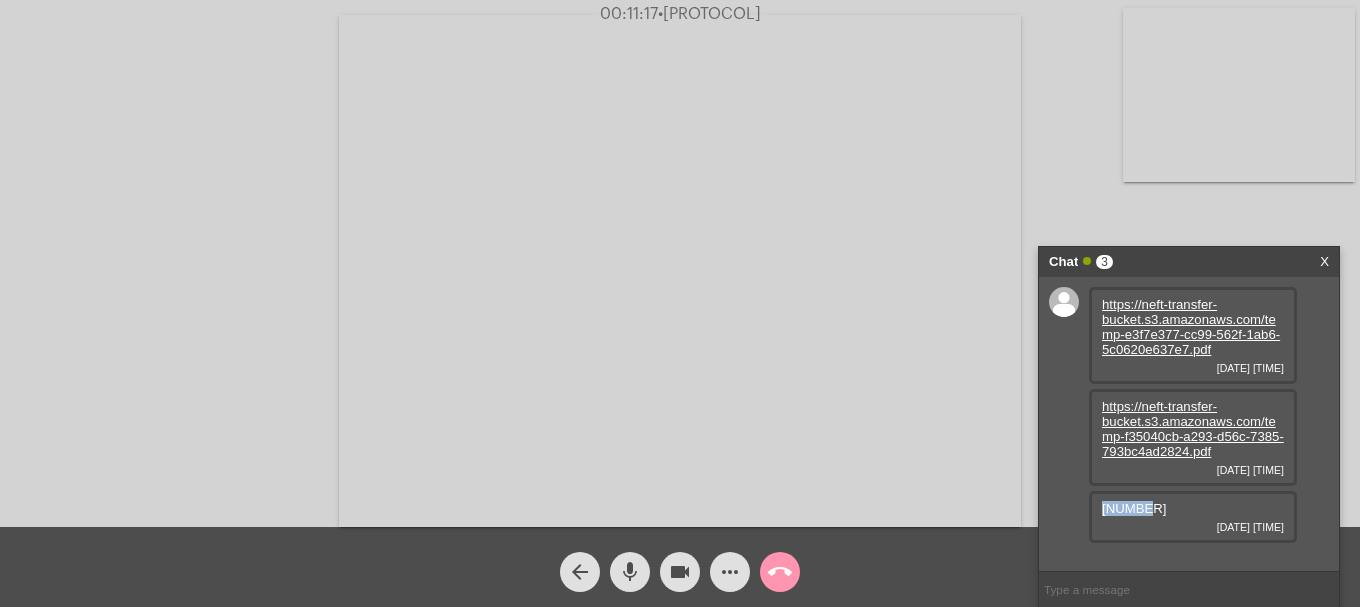 click on "videocam" 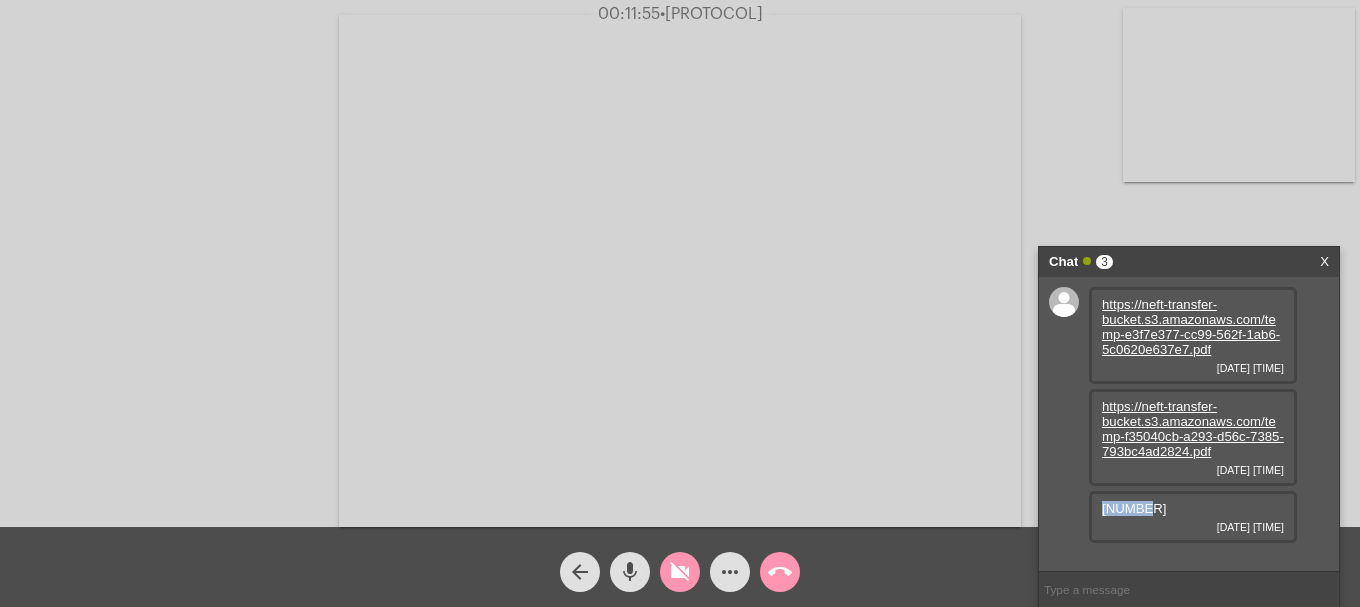 click on "videocam_off" 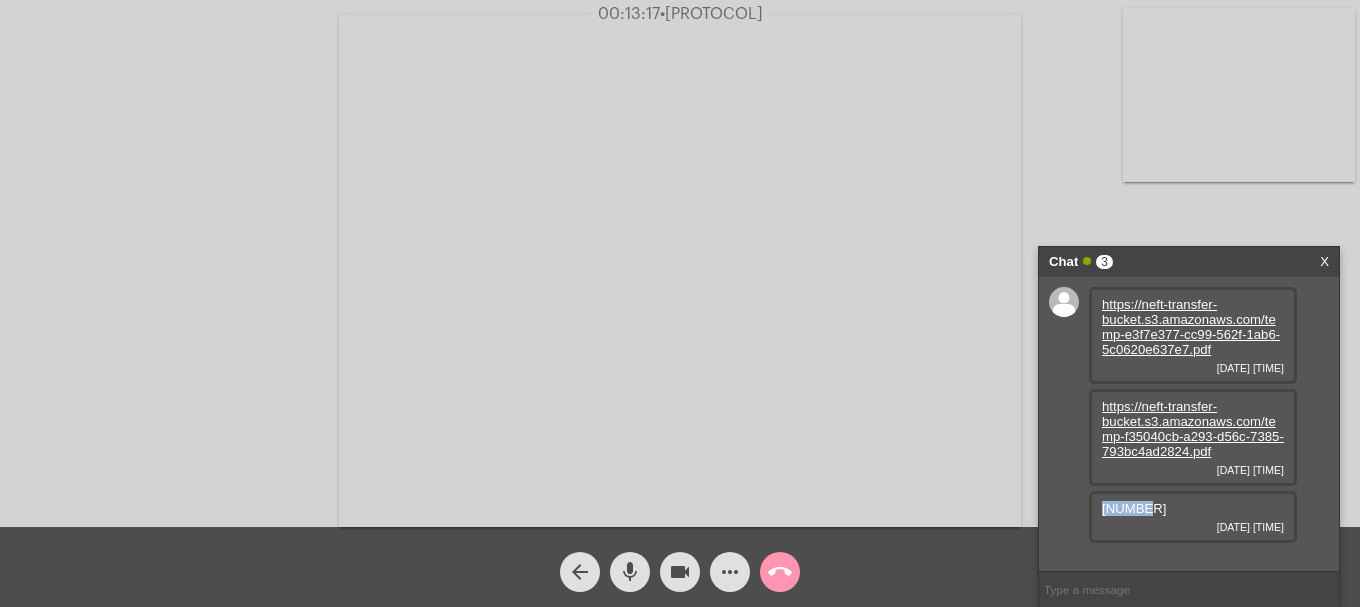 click on "more_horiz" 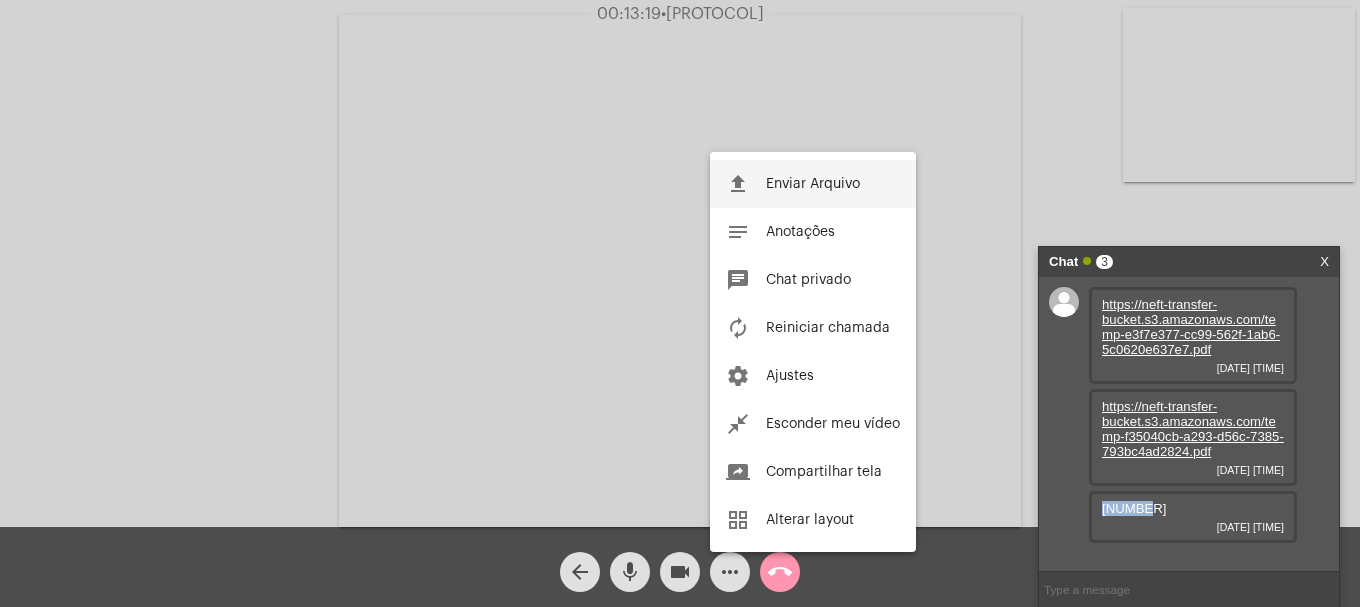 click on "file_upload Enviar Arquivo" at bounding box center (813, 184) 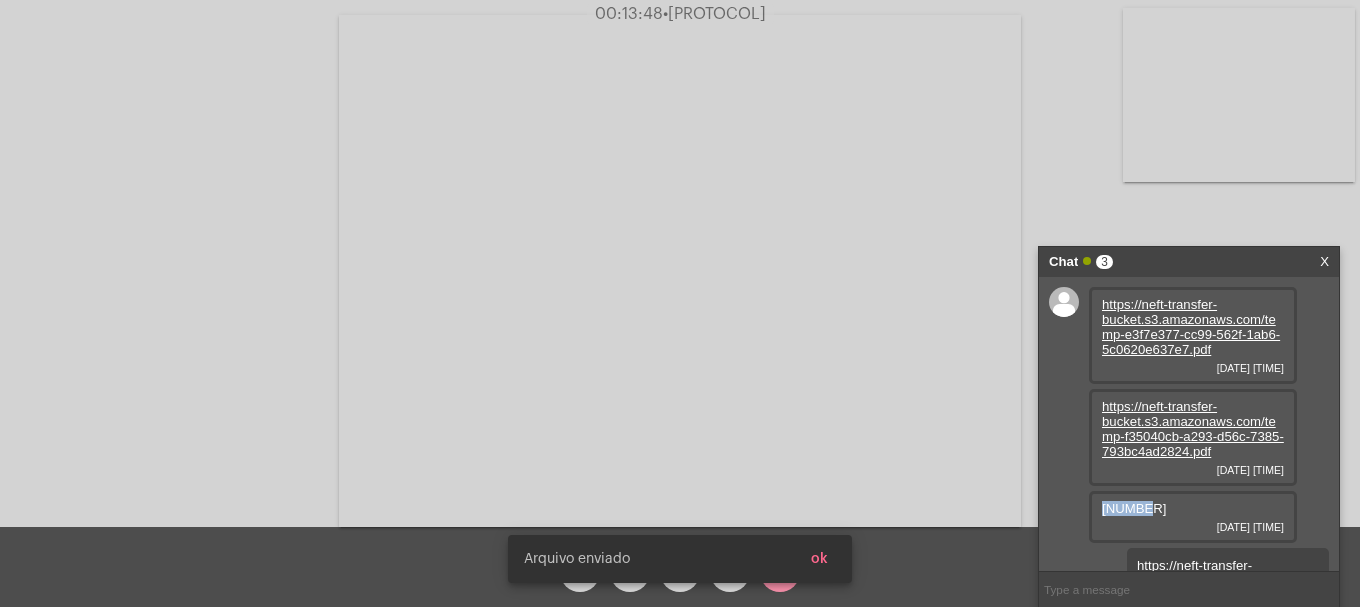 scroll, scrollTop: 74, scrollLeft: 0, axis: vertical 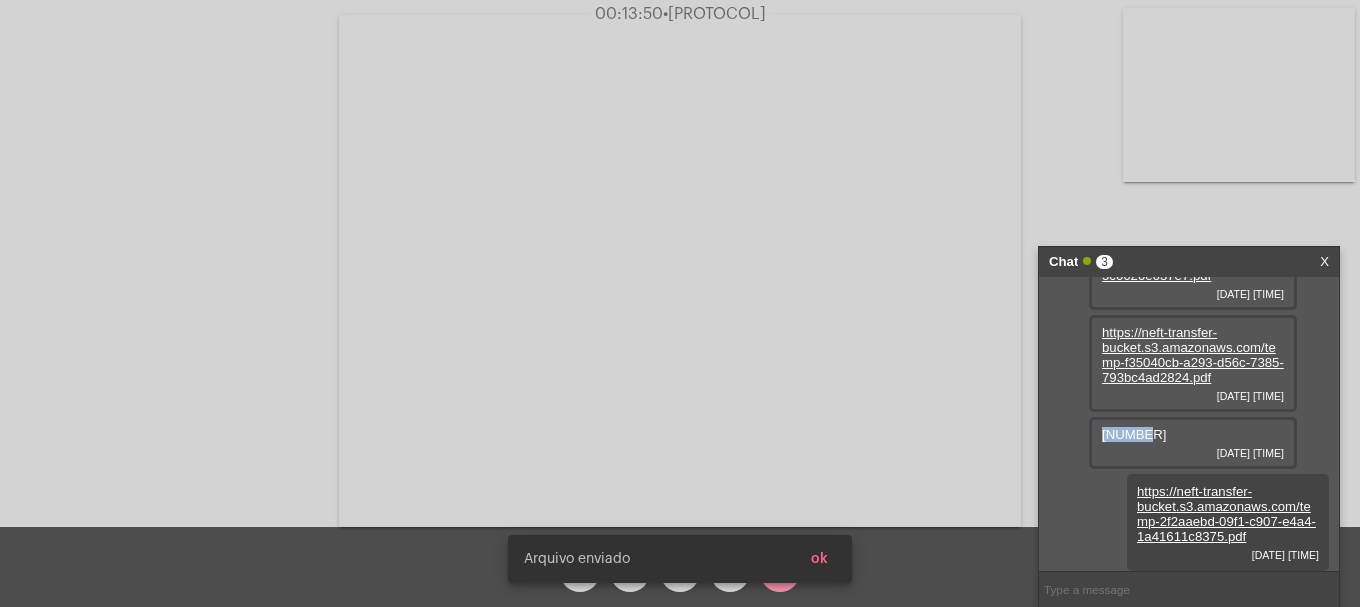 click on "ok" at bounding box center (819, 559) 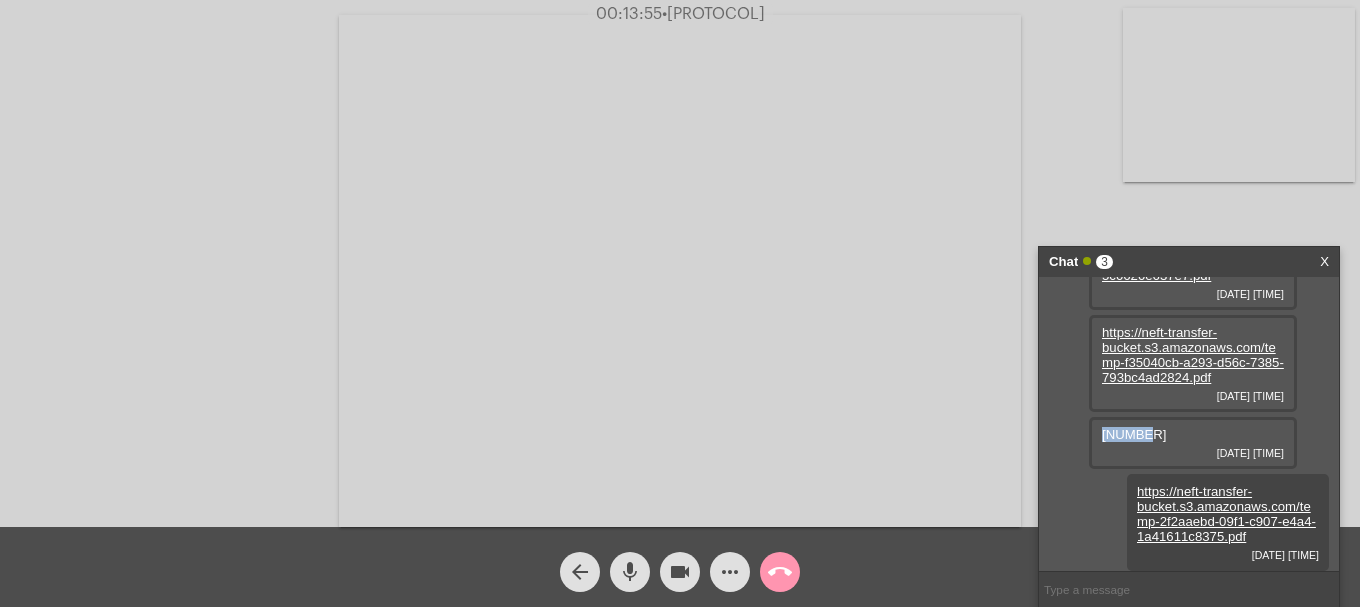 click on "https://neft-transfer-bucket.s3.amazonaws.com/temp-2f2aaebd-09f1-c907-e4a4-1a41611c8375.pdf" at bounding box center (1226, 514) 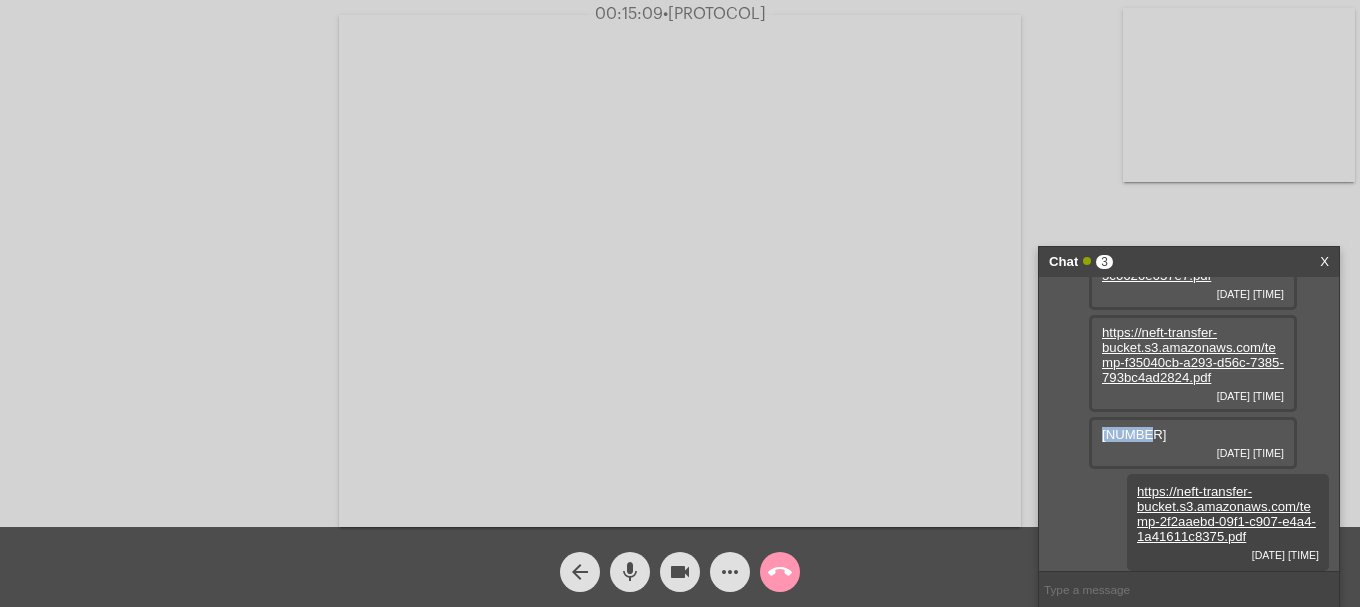 click on "[TIME] • [PROTOCOL]" 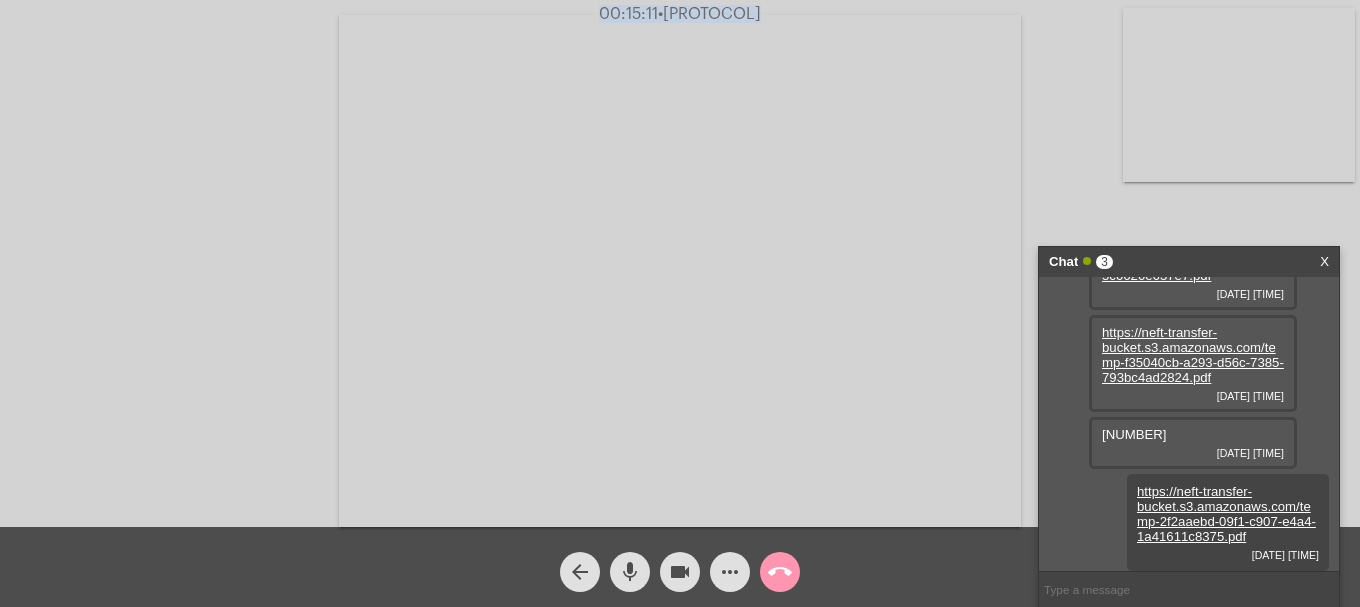 click on "[PROTOCOL]" 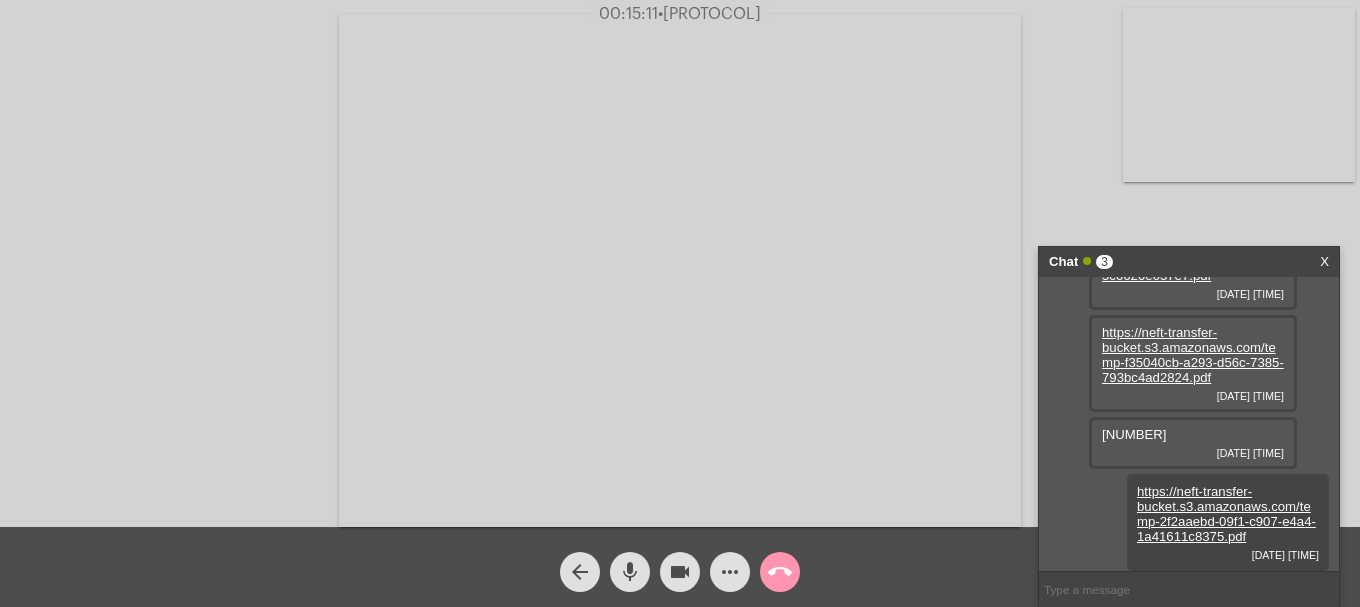 click on "[PROTOCOL]" 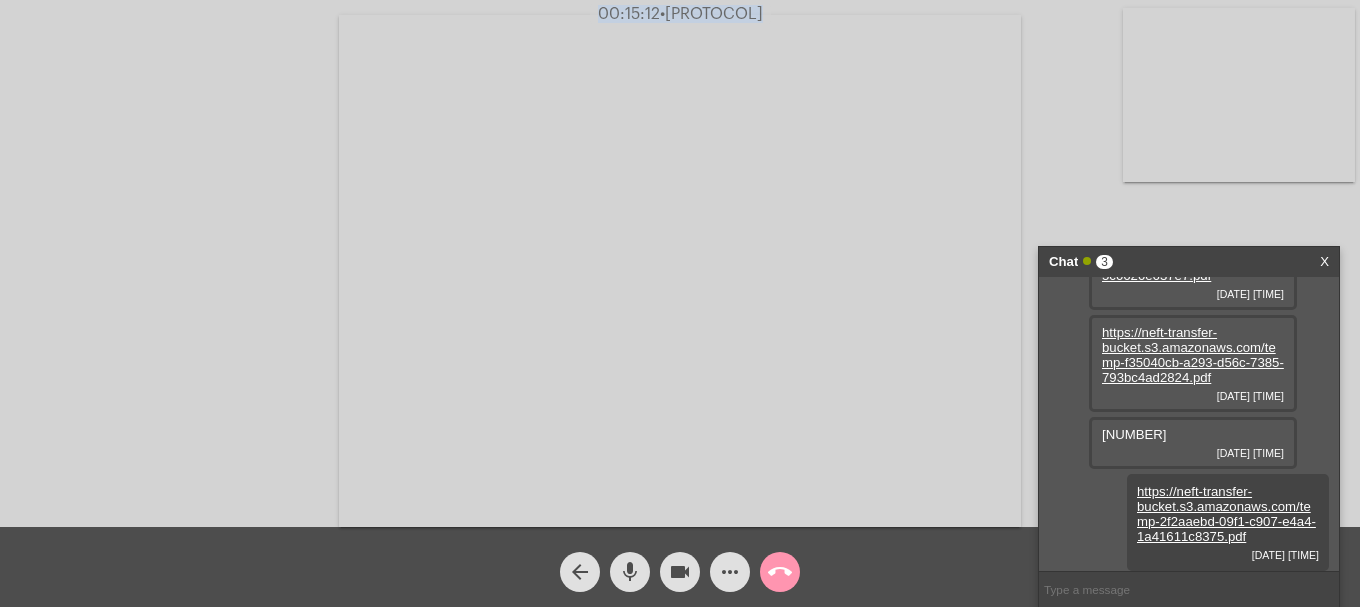 click on "[PROTOCOL]" 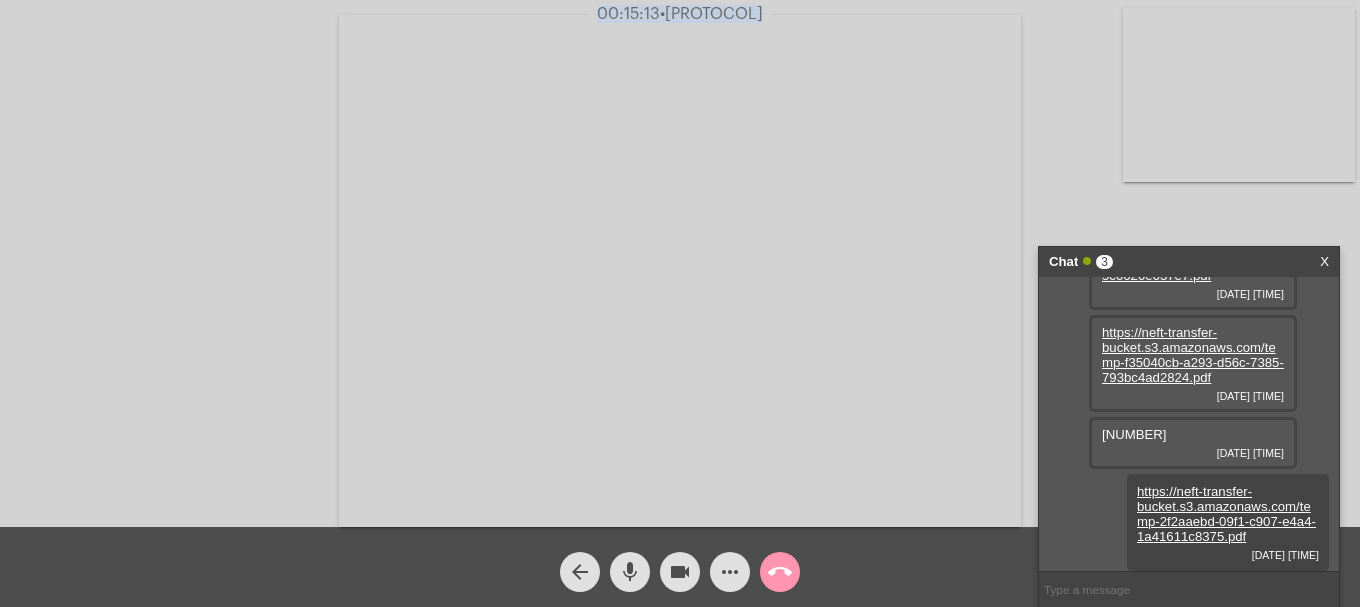click on "[PROTOCOL]" 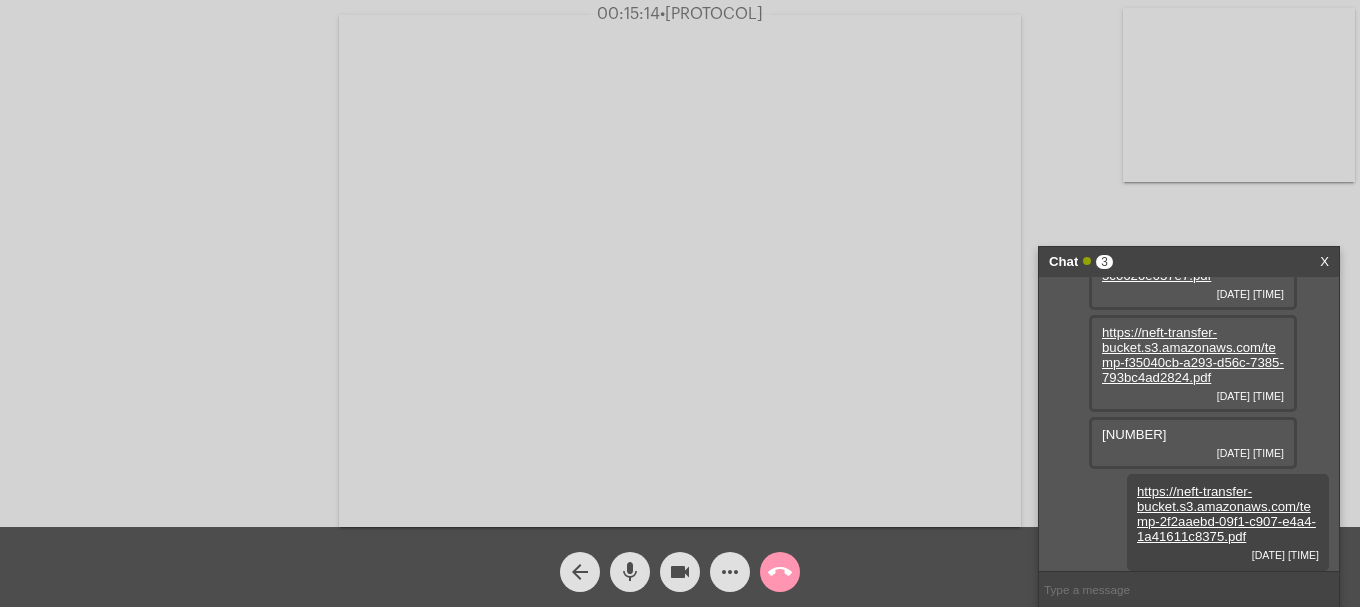 click on "[PROTOCOL]" 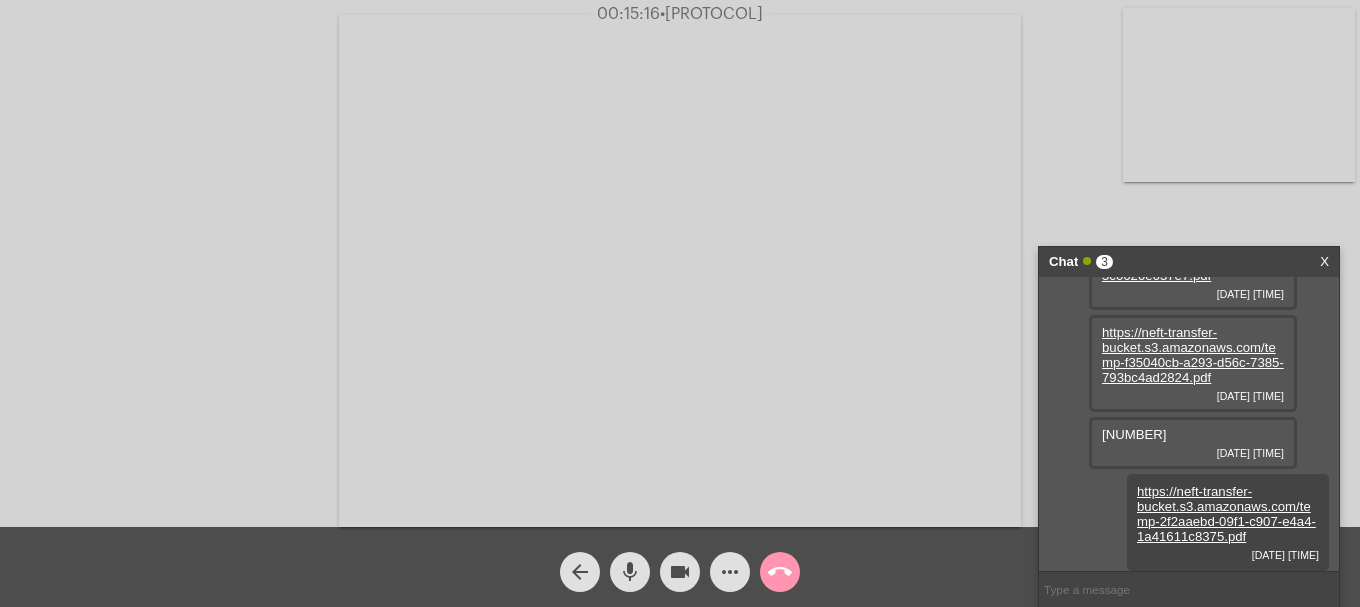 click at bounding box center [1189, 589] 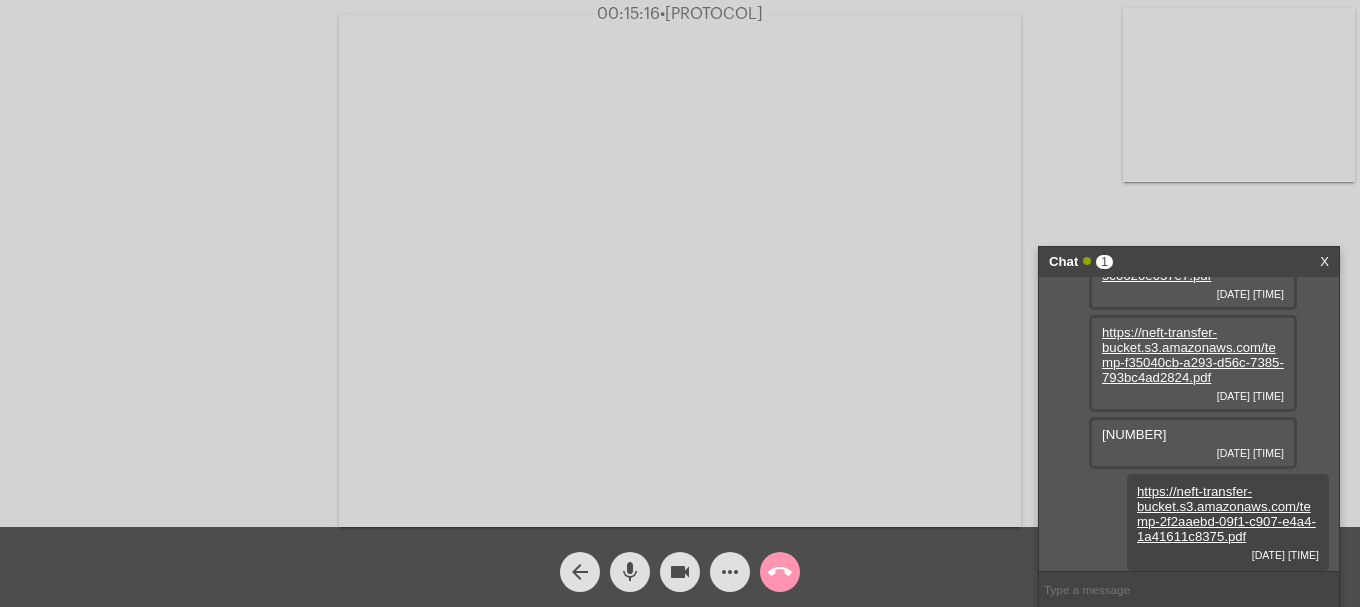 paste on "[PROTOCOL]" 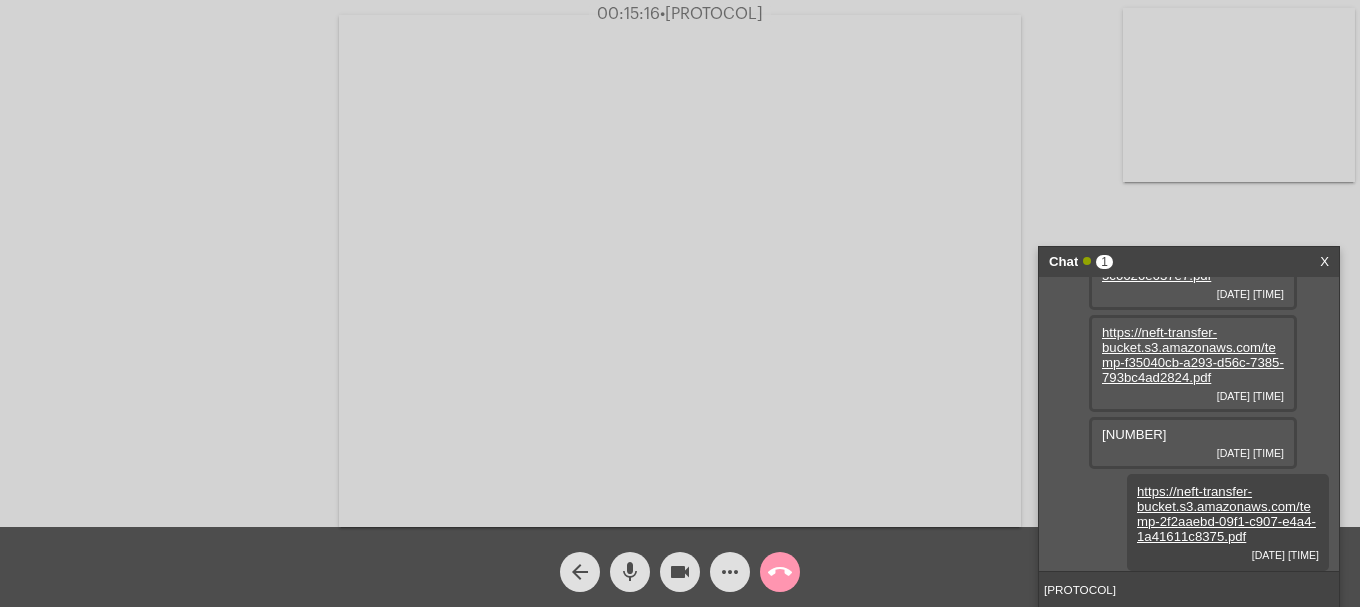 type 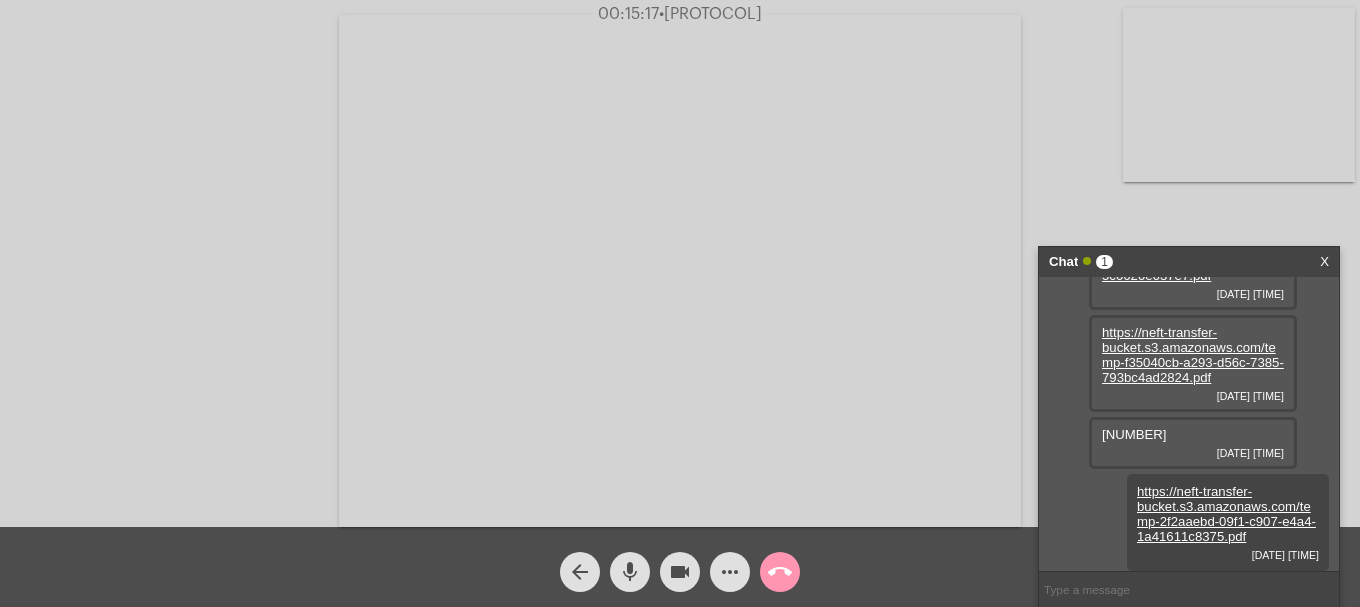 scroll, scrollTop: 131, scrollLeft: 0, axis: vertical 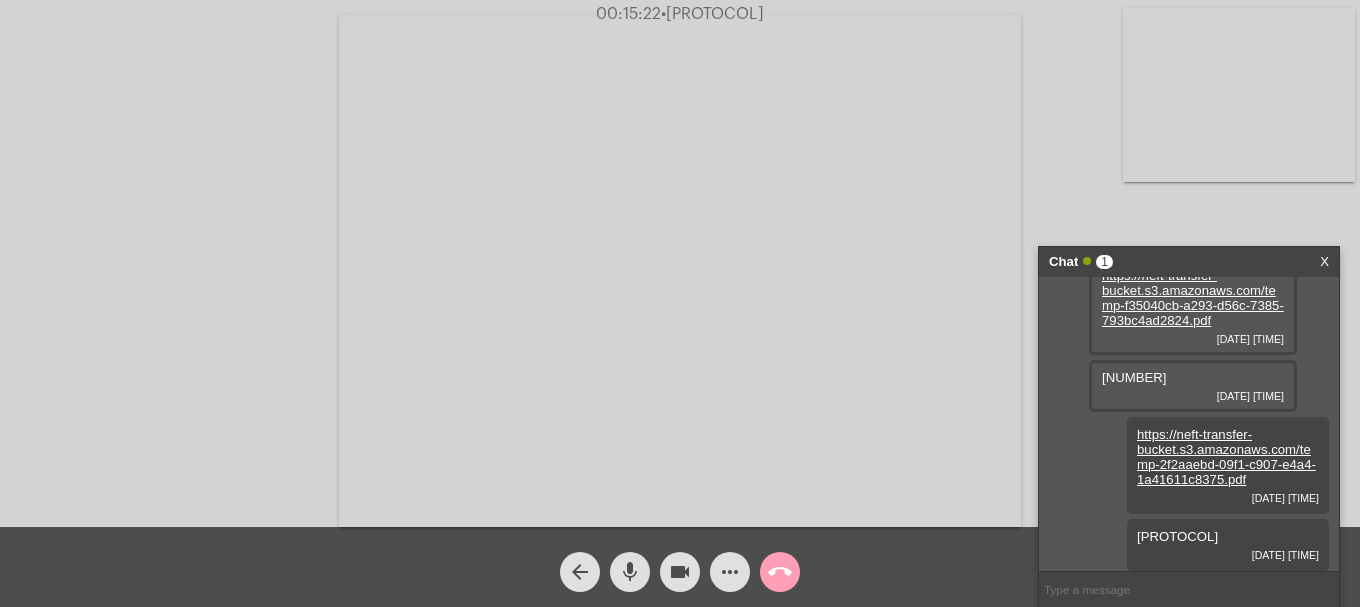 click on "call_end" 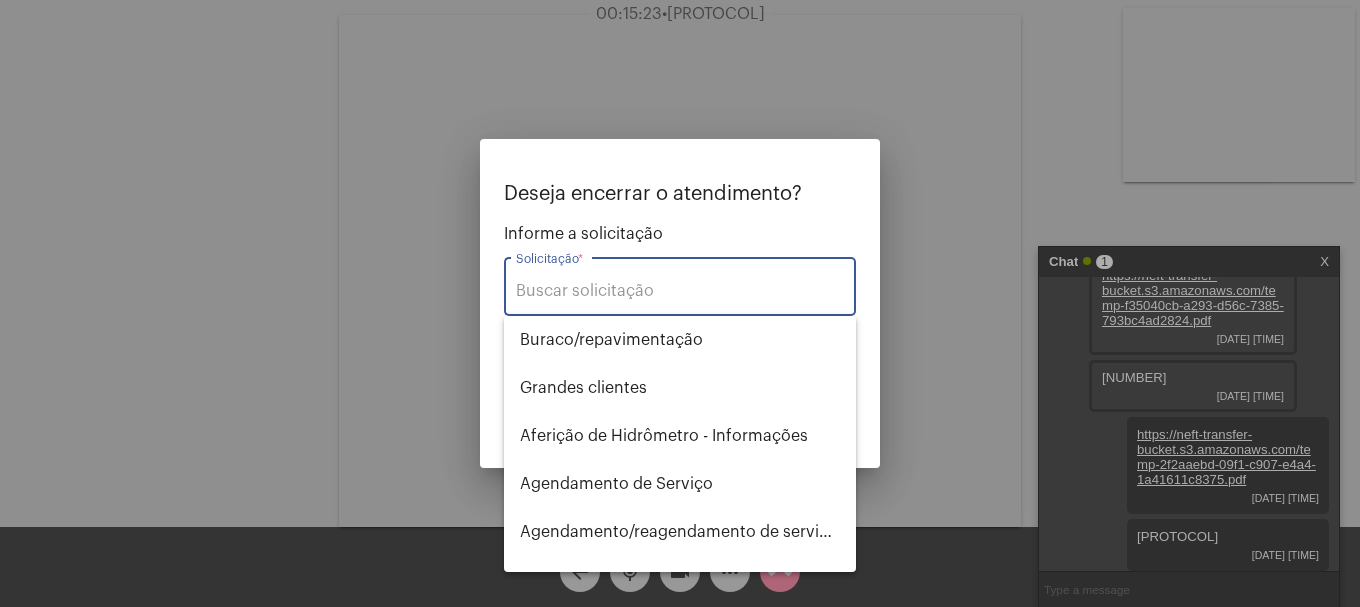 click on "Solicitação  *" at bounding box center [680, 284] 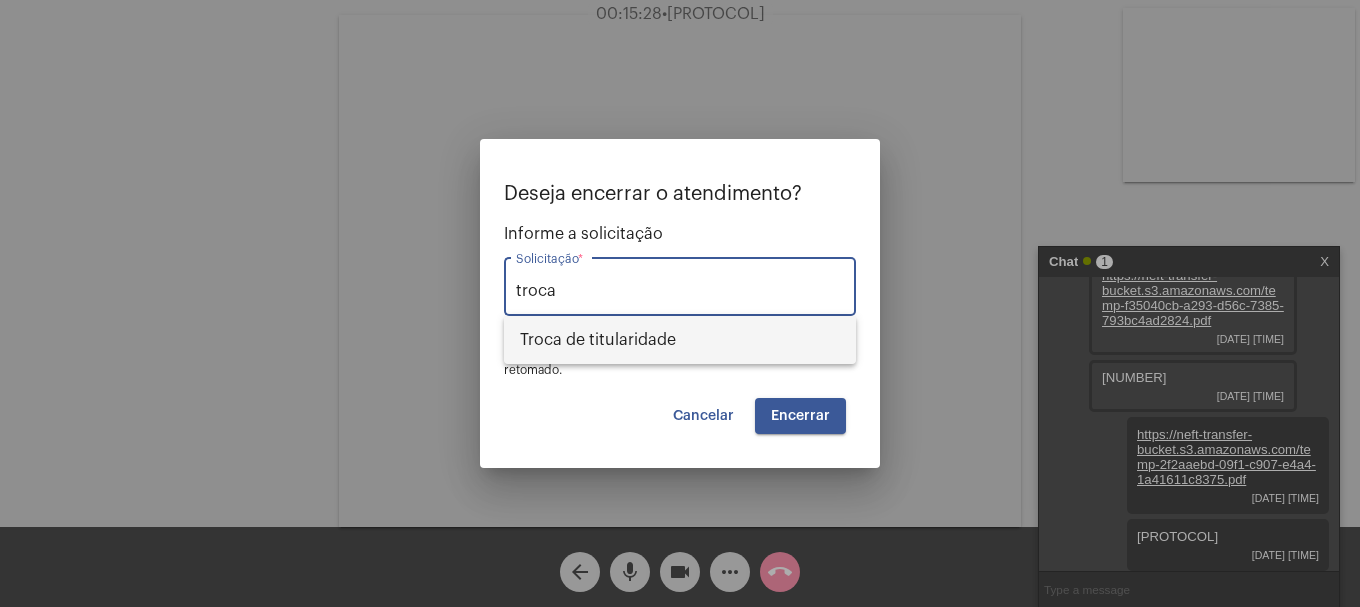 click on "Troca de titularidade" at bounding box center (680, 340) 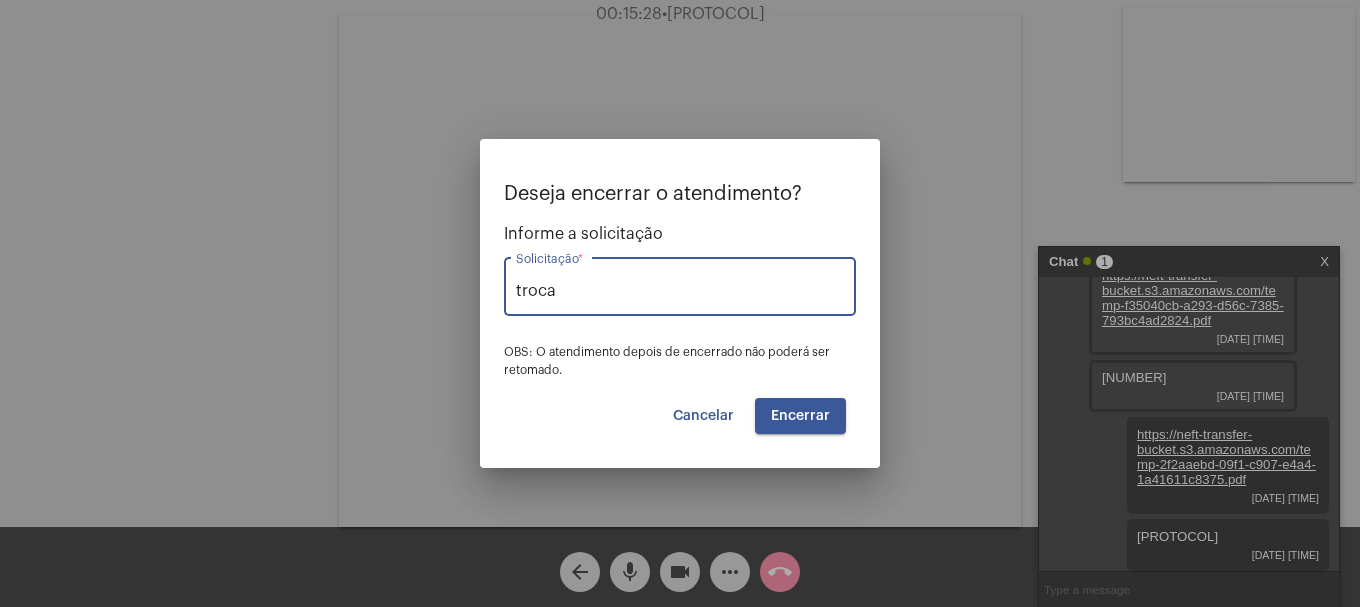 type on "Troca de titularidade" 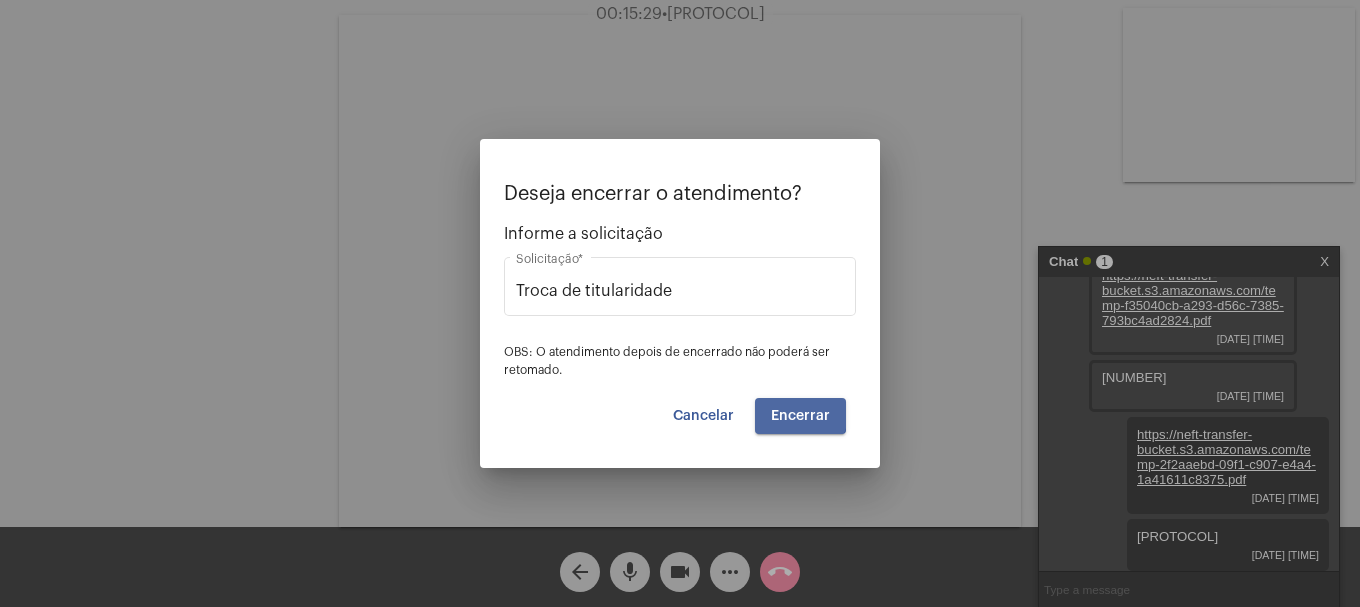click on "Encerrar" at bounding box center (800, 416) 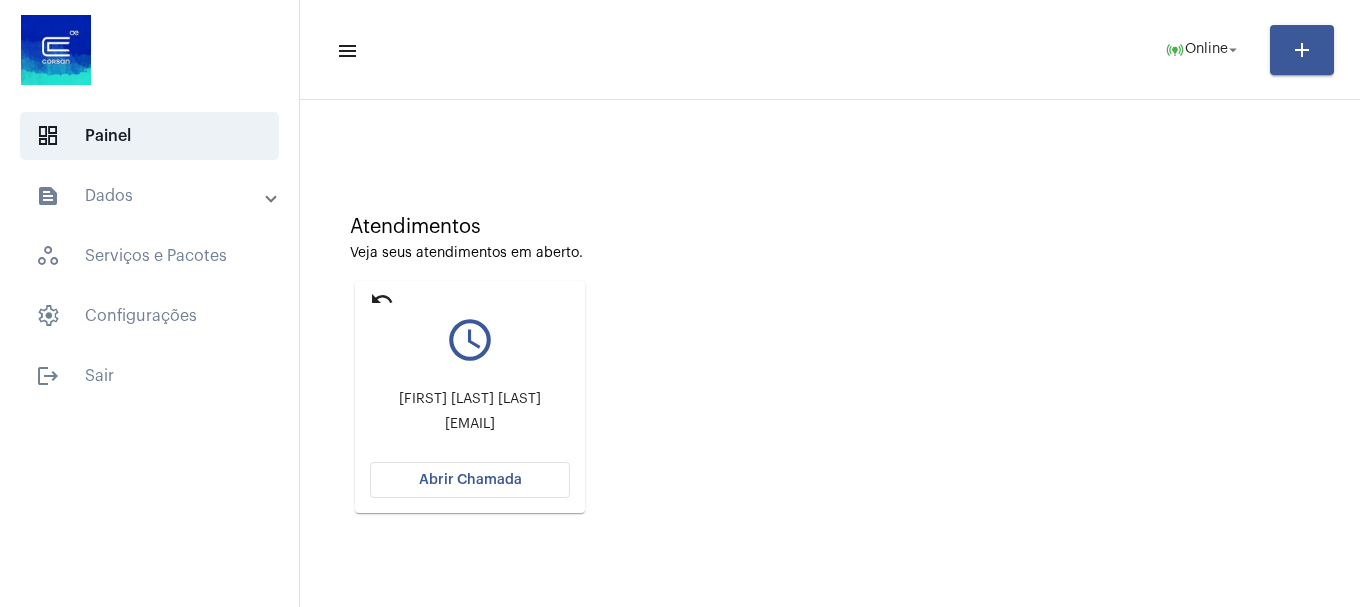 scroll, scrollTop: 175, scrollLeft: 0, axis: vertical 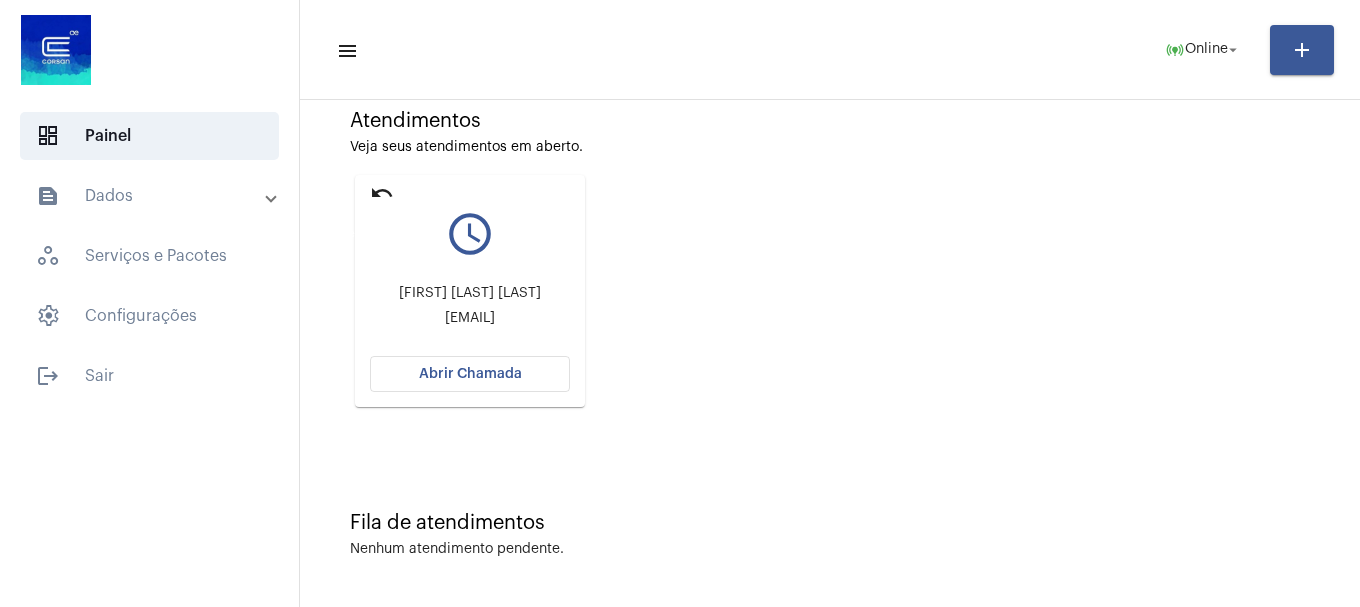 click on "undo" 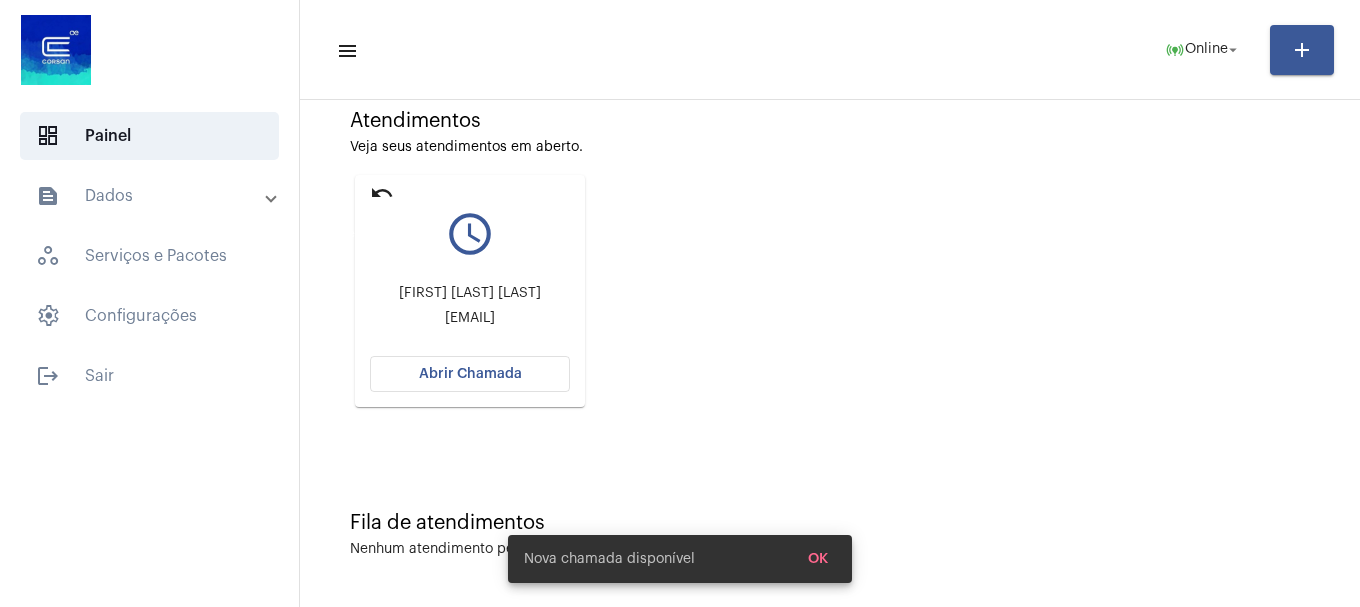 scroll, scrollTop: 0, scrollLeft: 0, axis: both 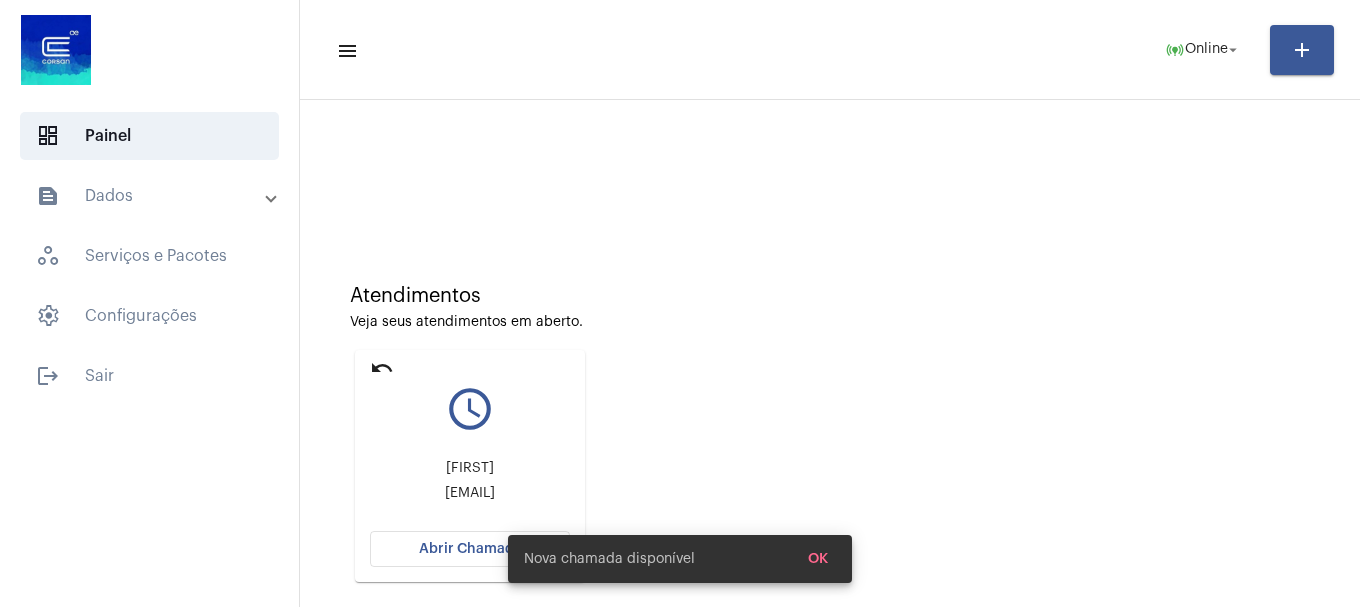 click on "Atendimentos Veja seus atendimentos em aberto. undo query_builder [FIRST] [EMAIL] Abrir Chamada" 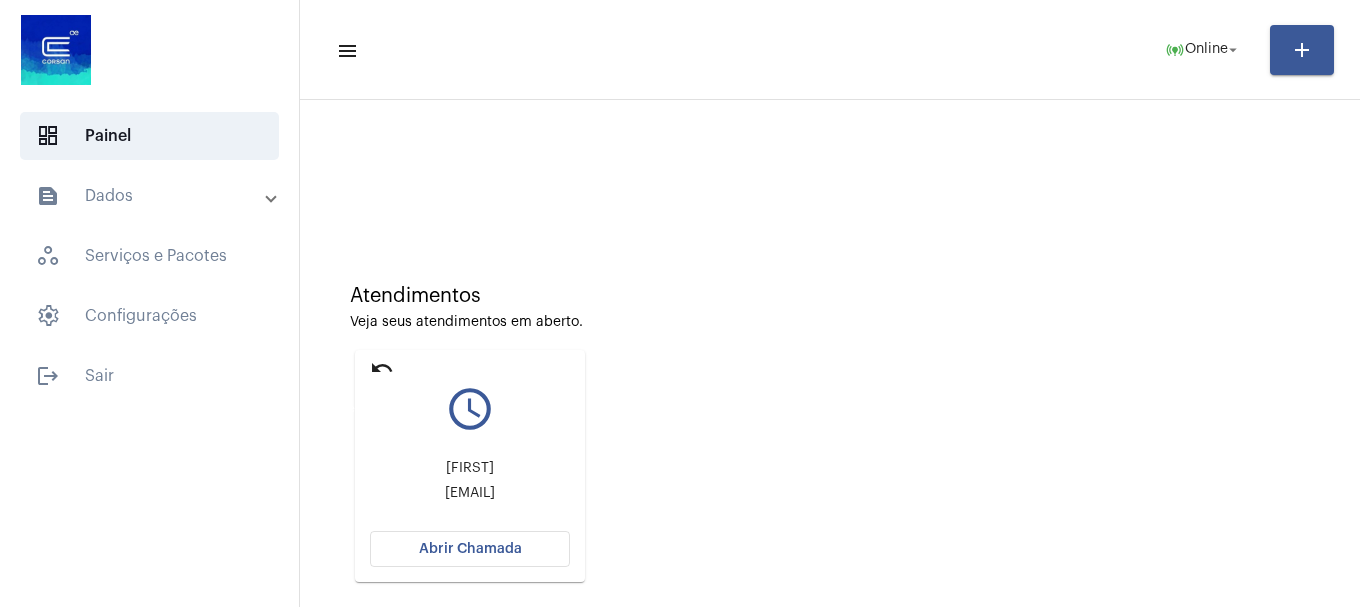 click on "undo" 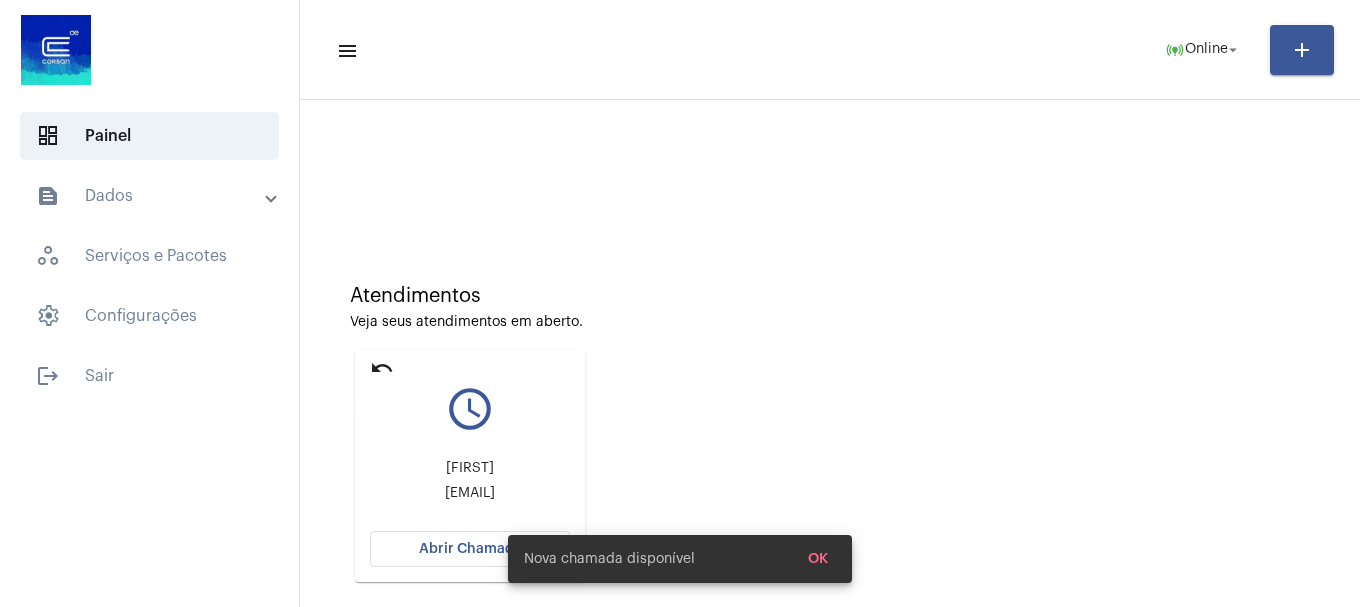 click on "undo" 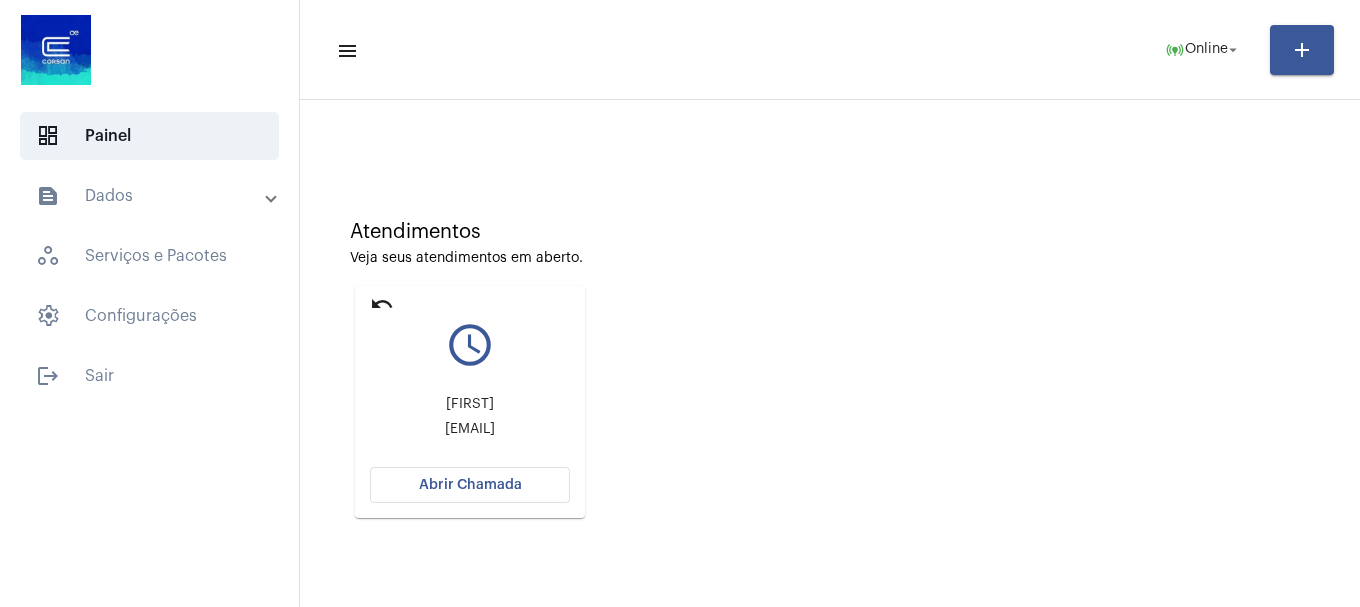 scroll, scrollTop: 175, scrollLeft: 0, axis: vertical 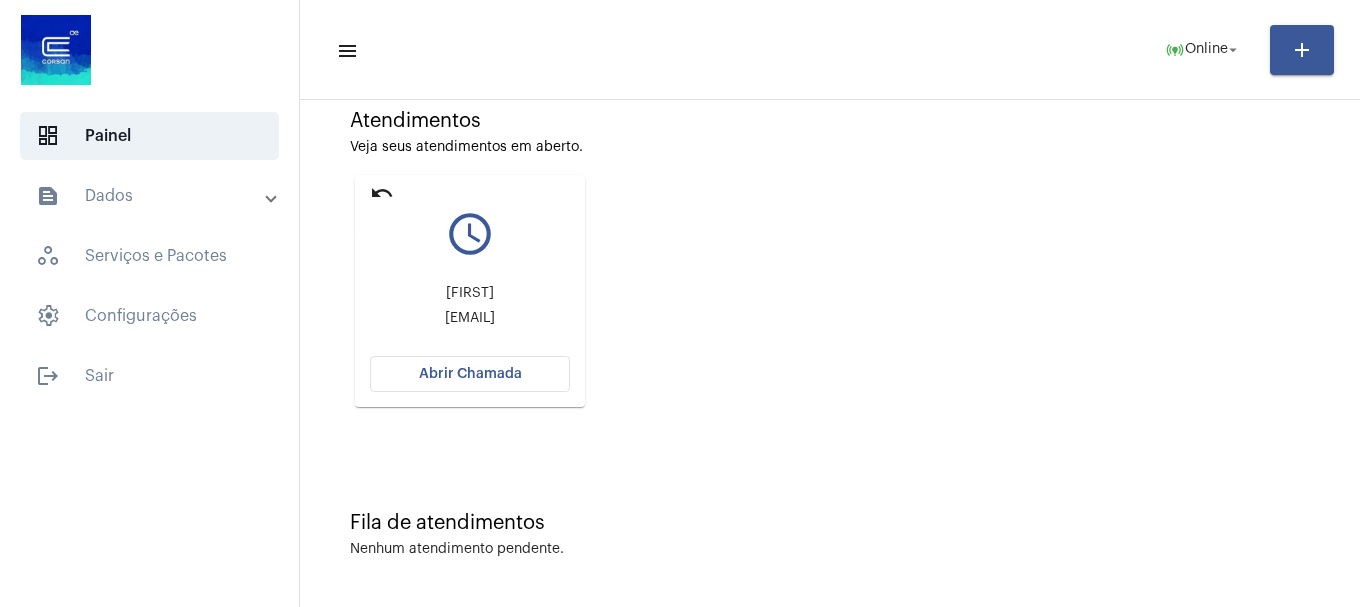 click on "undo" 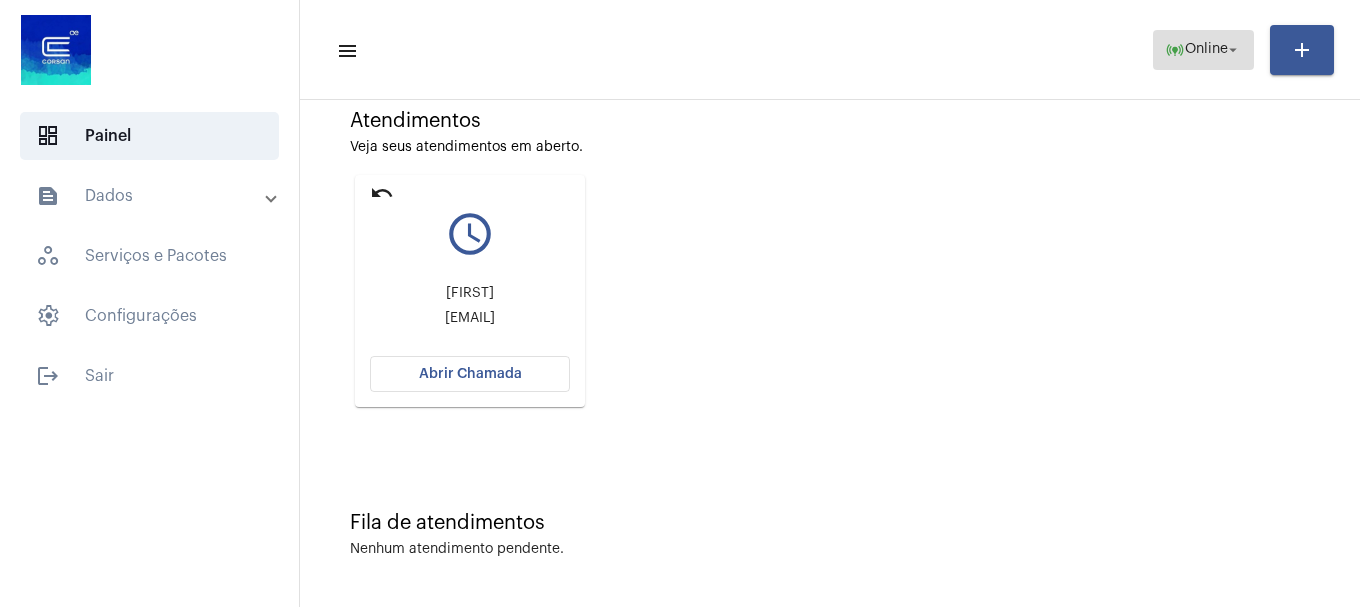 click on "Online" 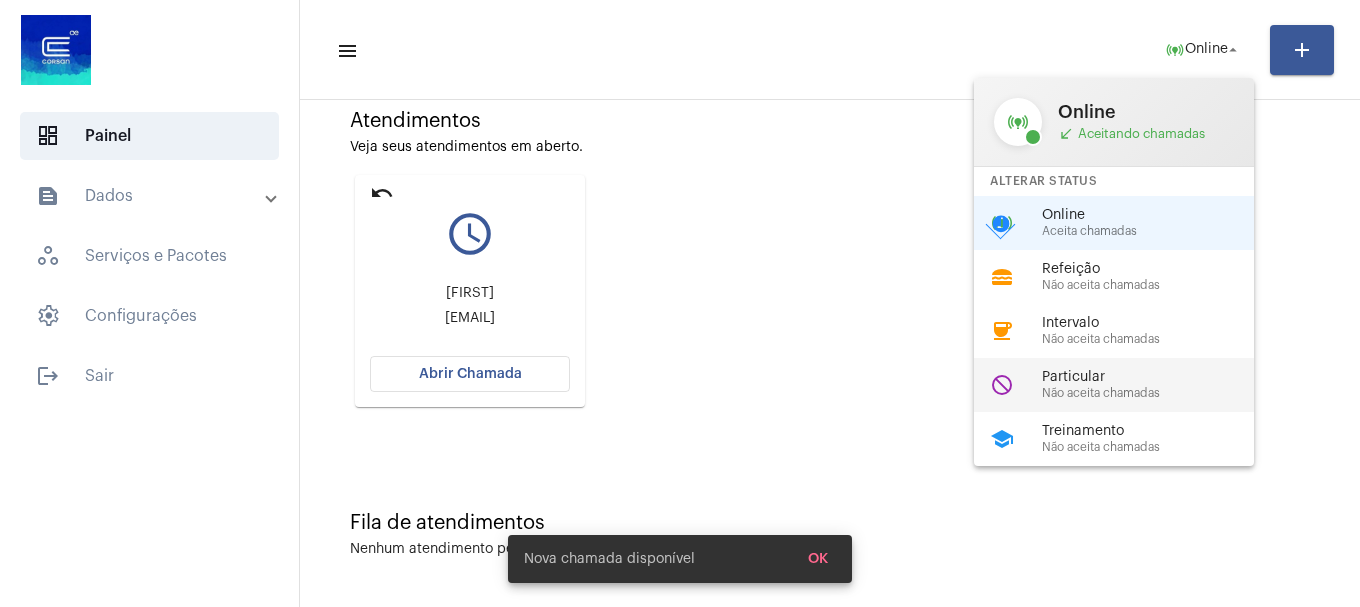 scroll, scrollTop: 0, scrollLeft: 0, axis: both 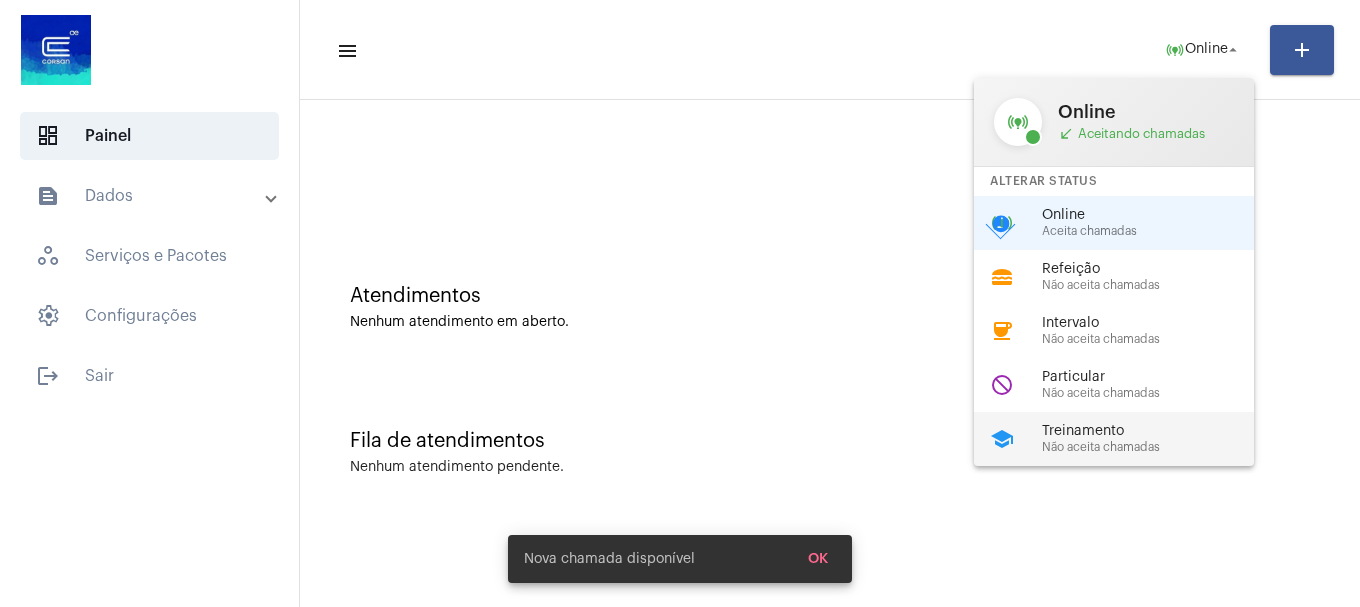 click on "school  Treinamento  Não aceita chamadas" at bounding box center (1130, 439) 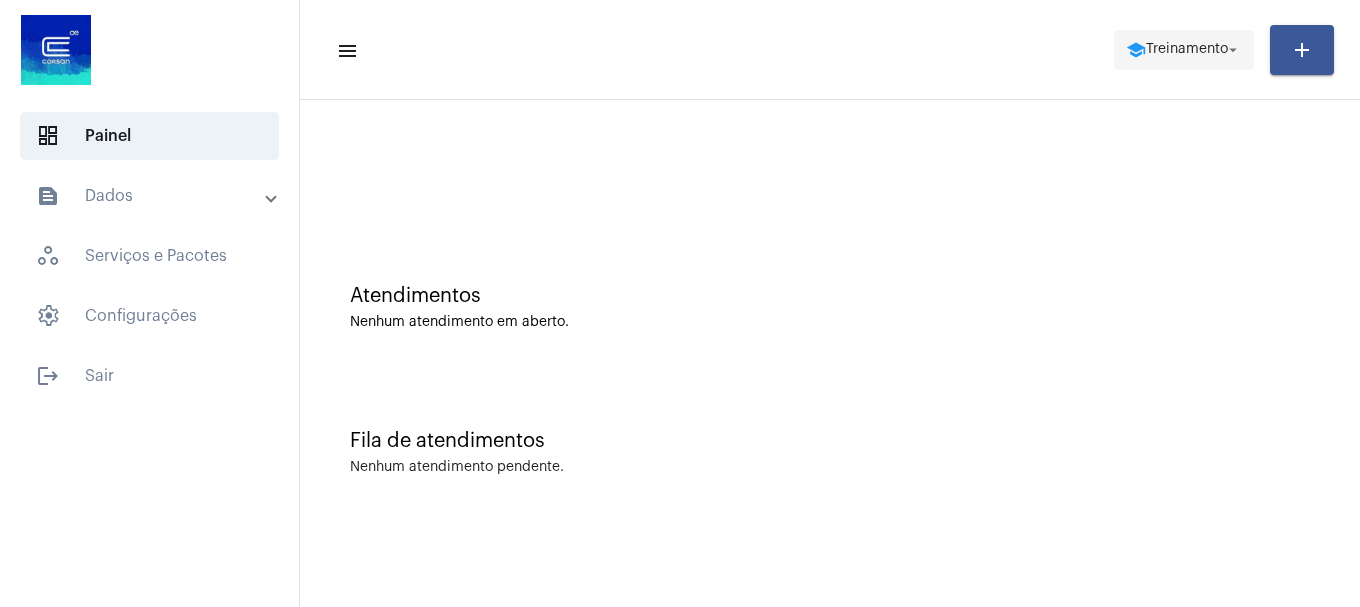 click on "school  Treinamento  arrow_drop_down" 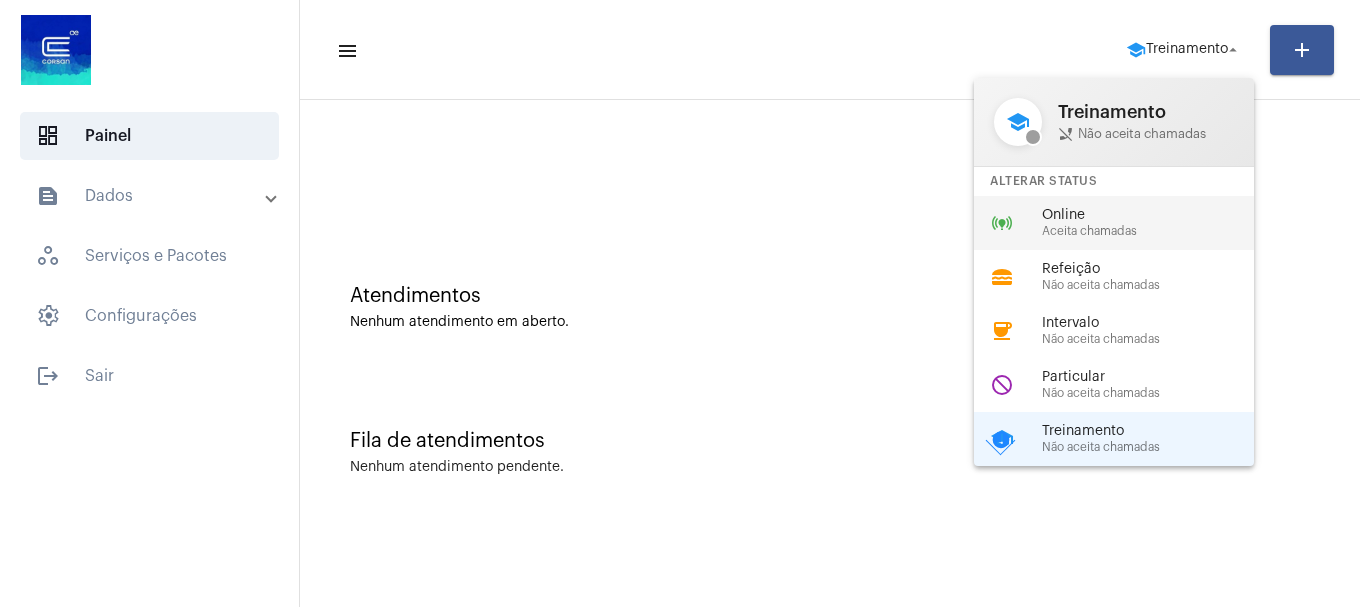 click on "online_prediction  Online Aceita chamadas" at bounding box center [1130, 223] 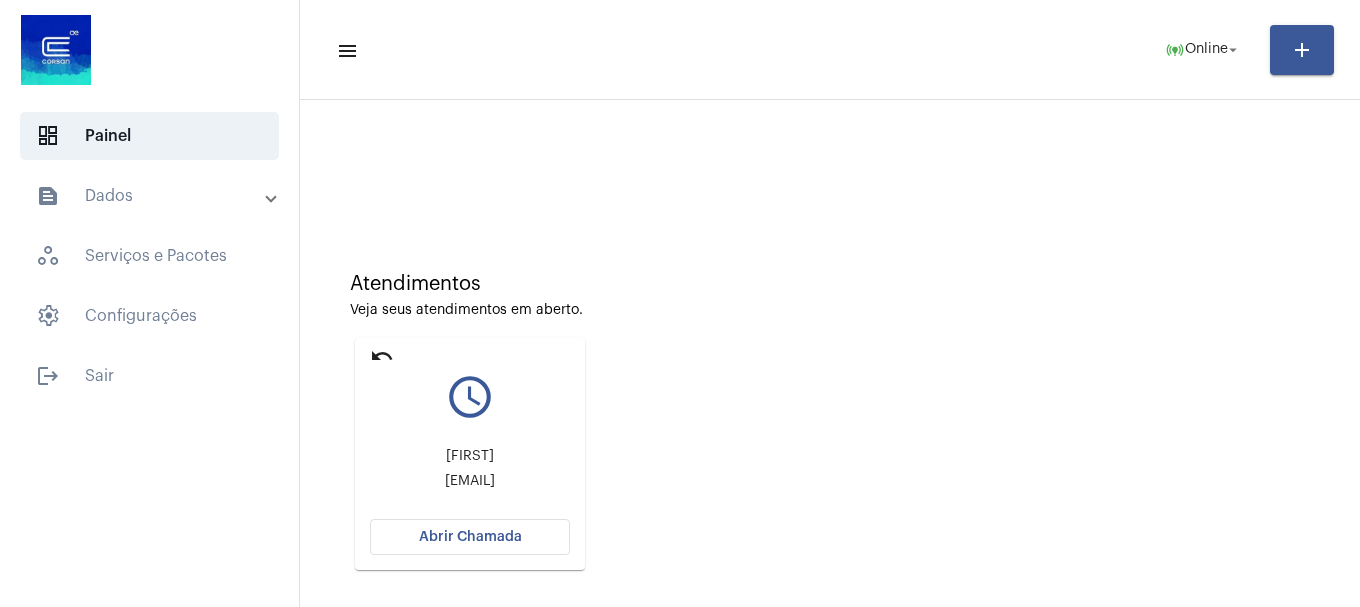 scroll, scrollTop: 0, scrollLeft: 0, axis: both 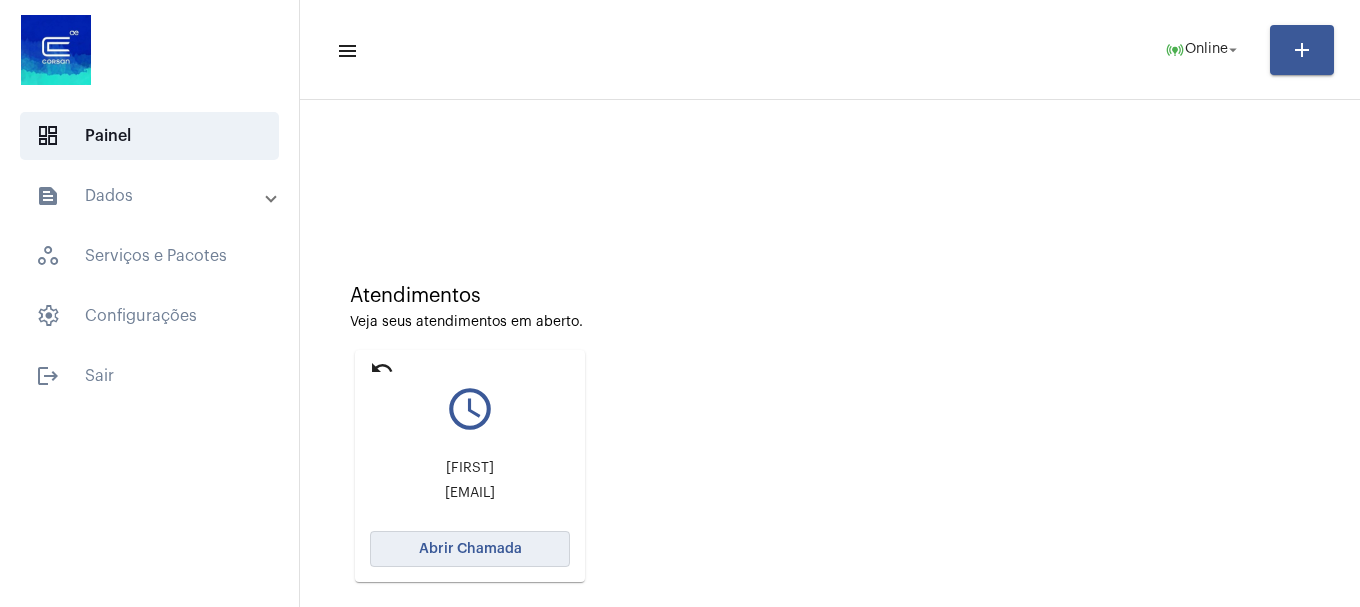 click on "Abrir Chamada" 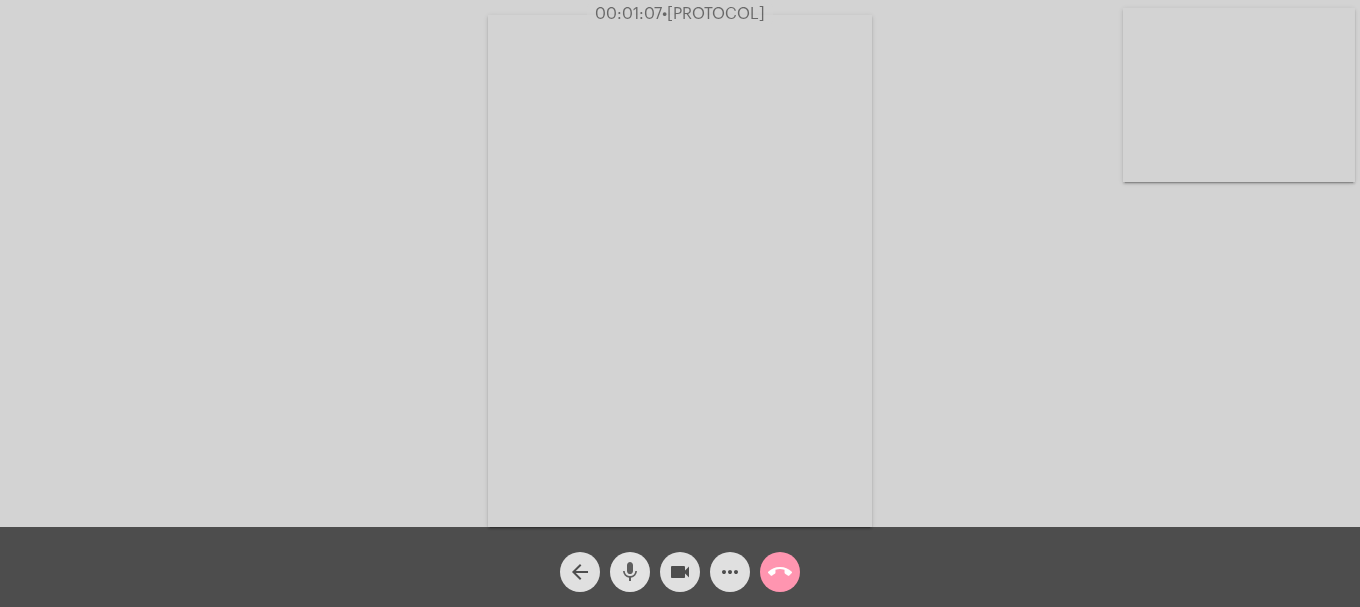 click on "mic" 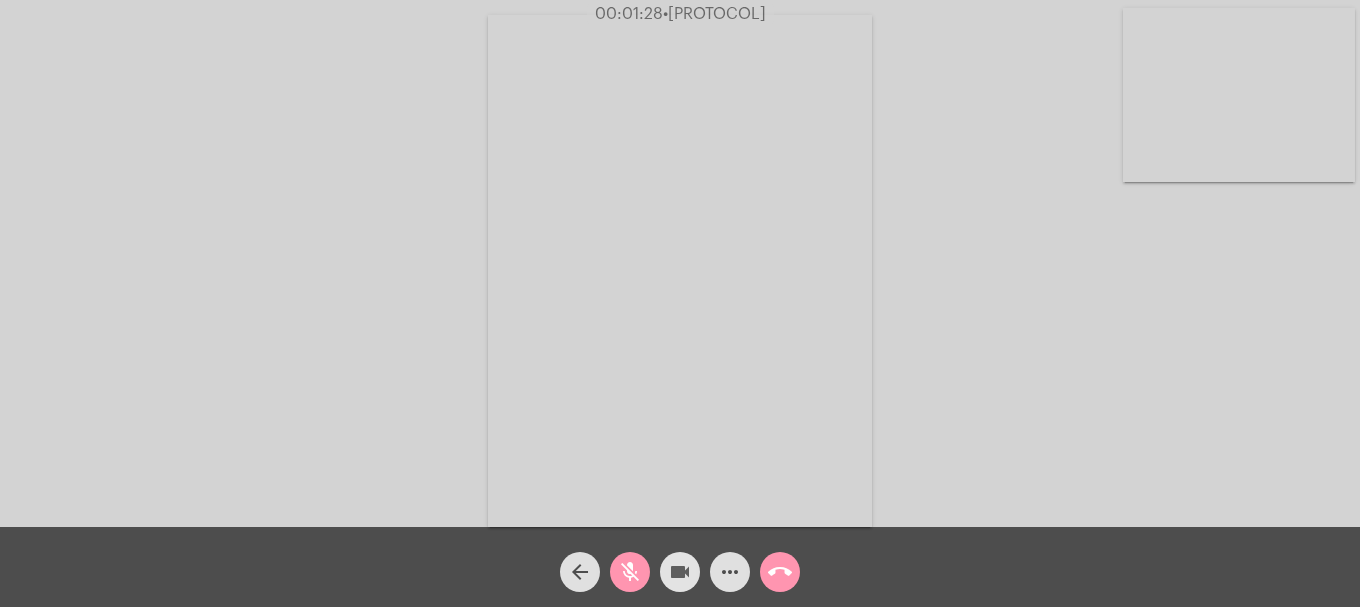 click on "videocam" 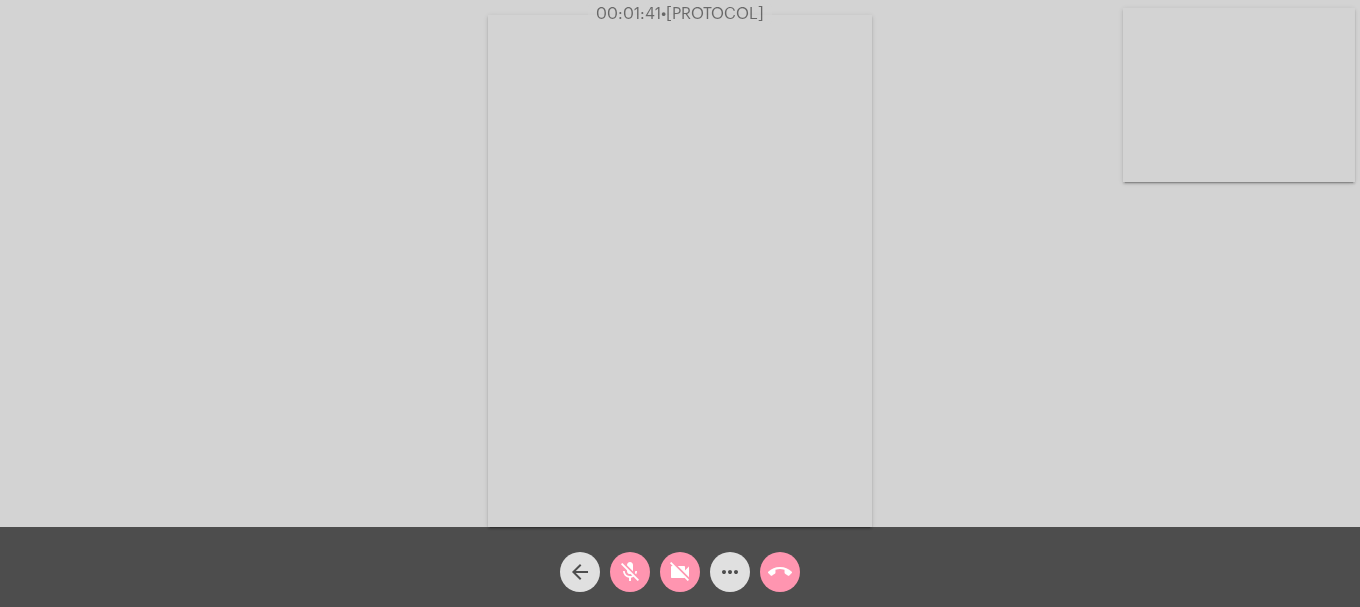 click on "videocam_off" 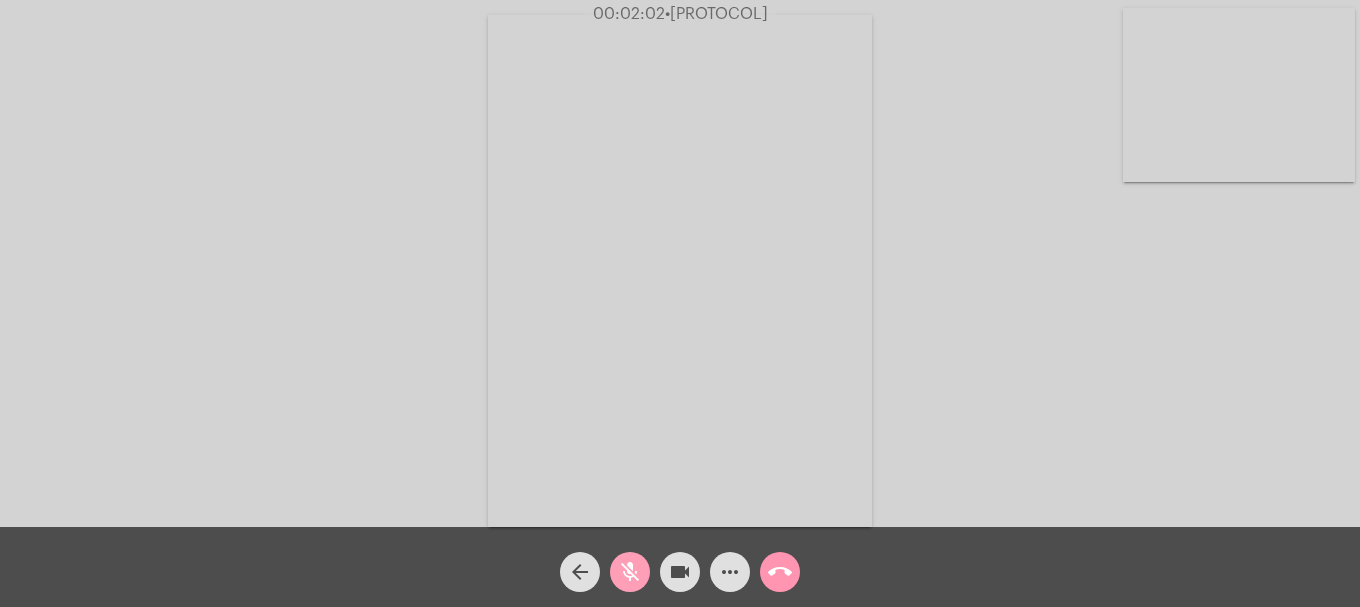click on "mic_off" 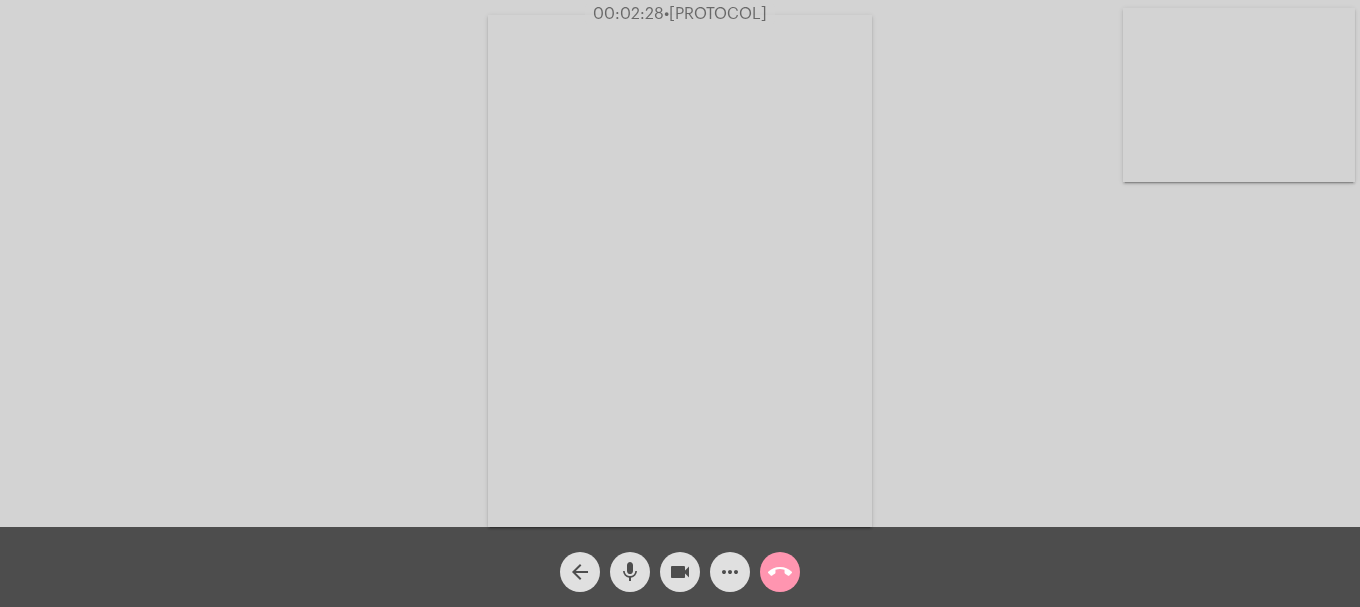 click on "mic" 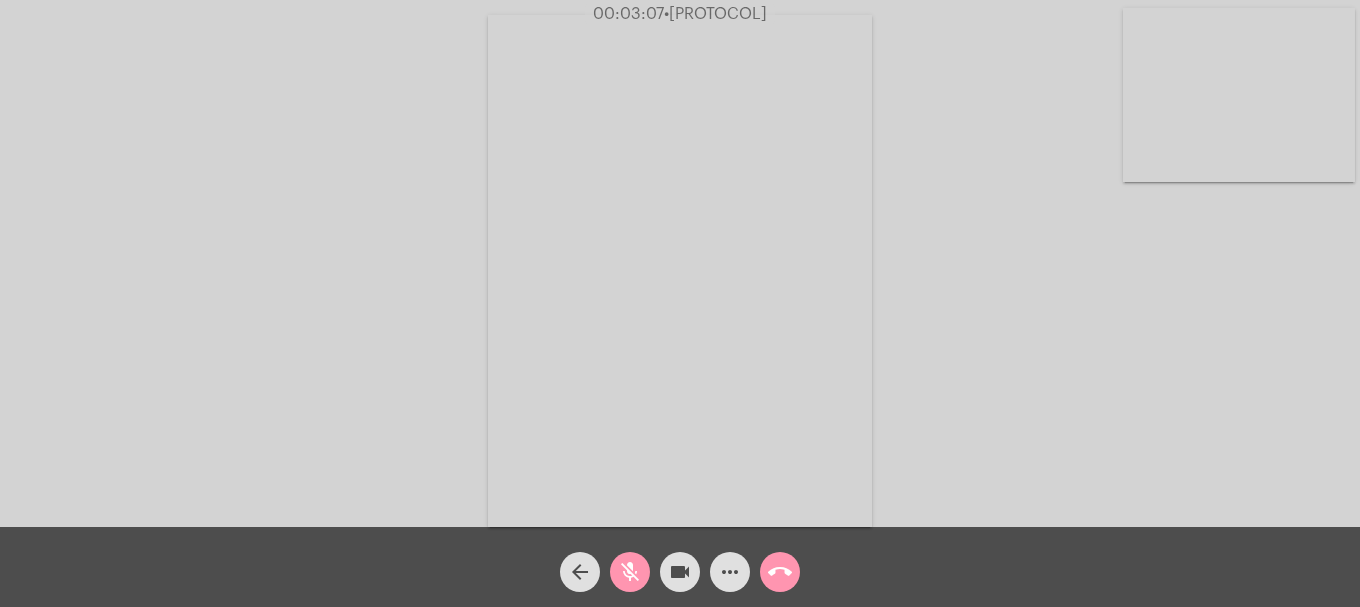 click on "mic_off" 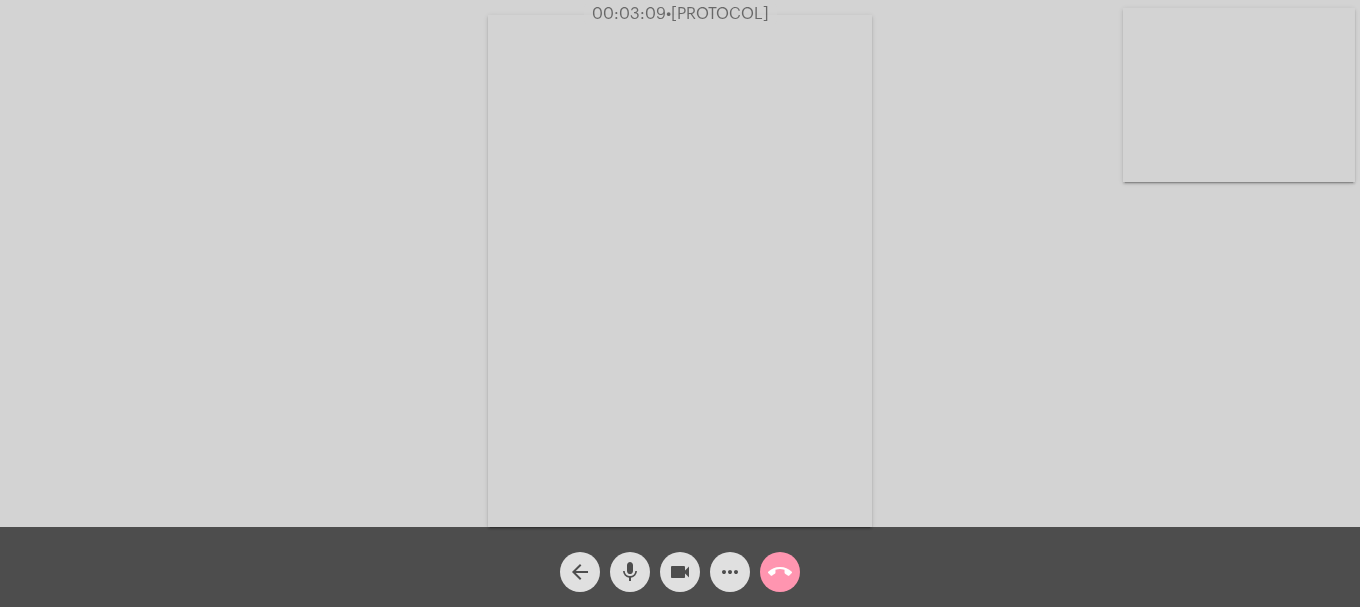 click on "more_horiz" 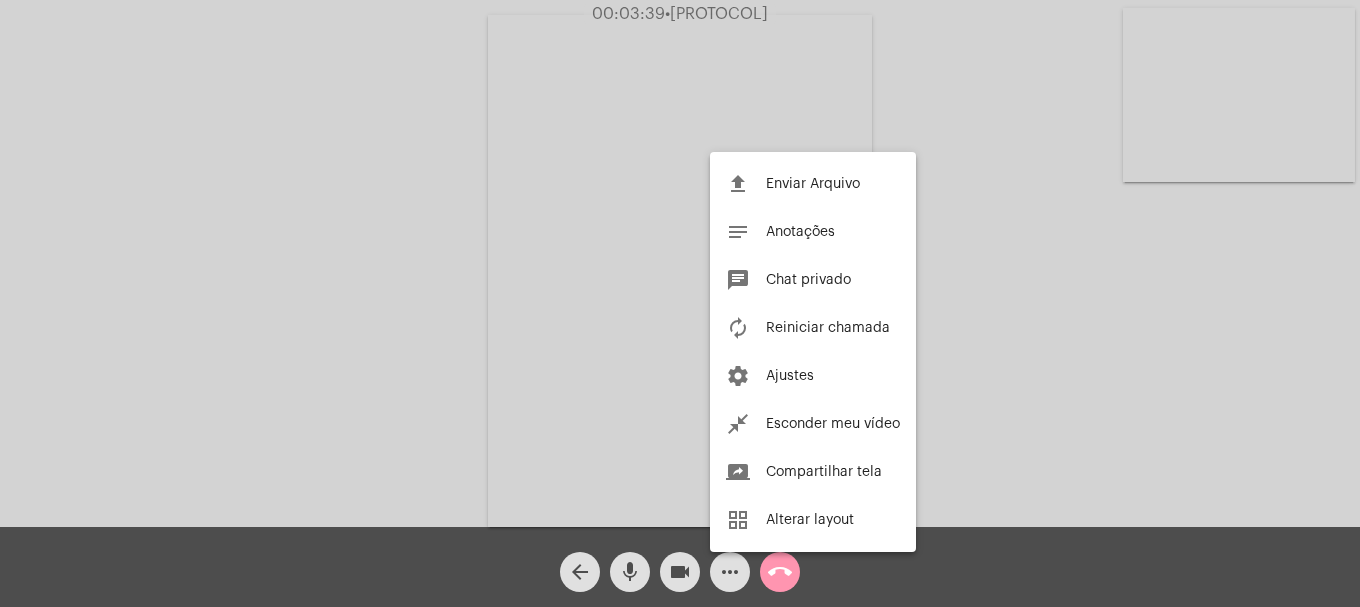 type 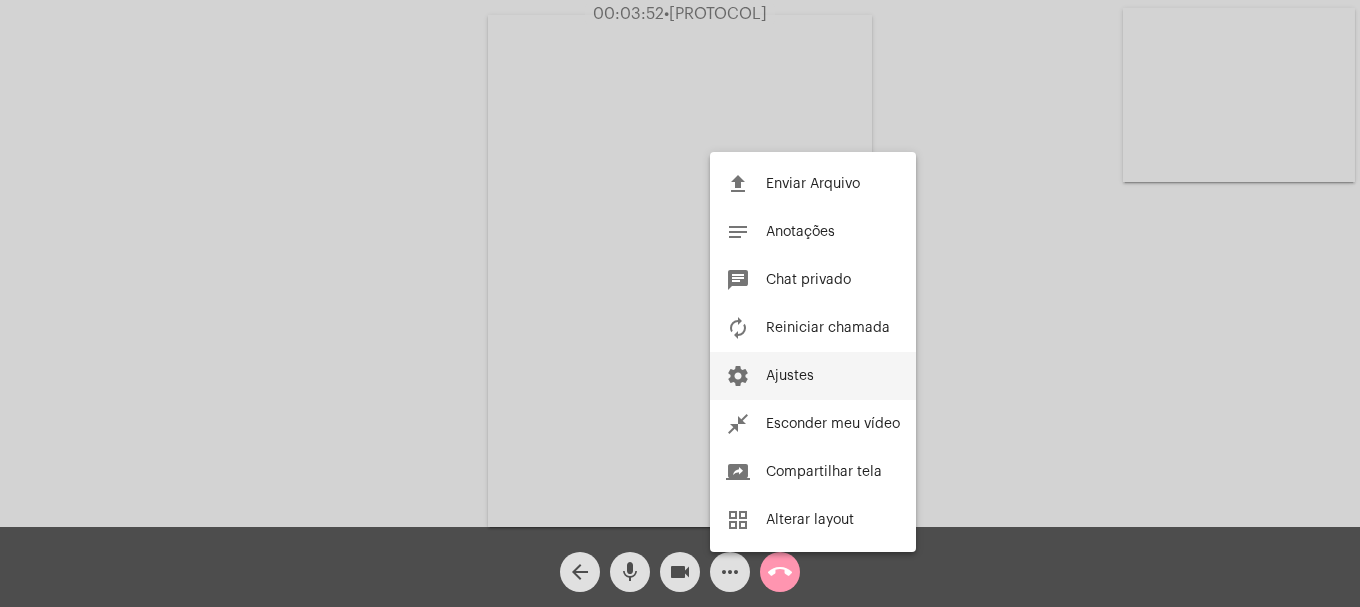 click on "settings Ajustes" at bounding box center [813, 376] 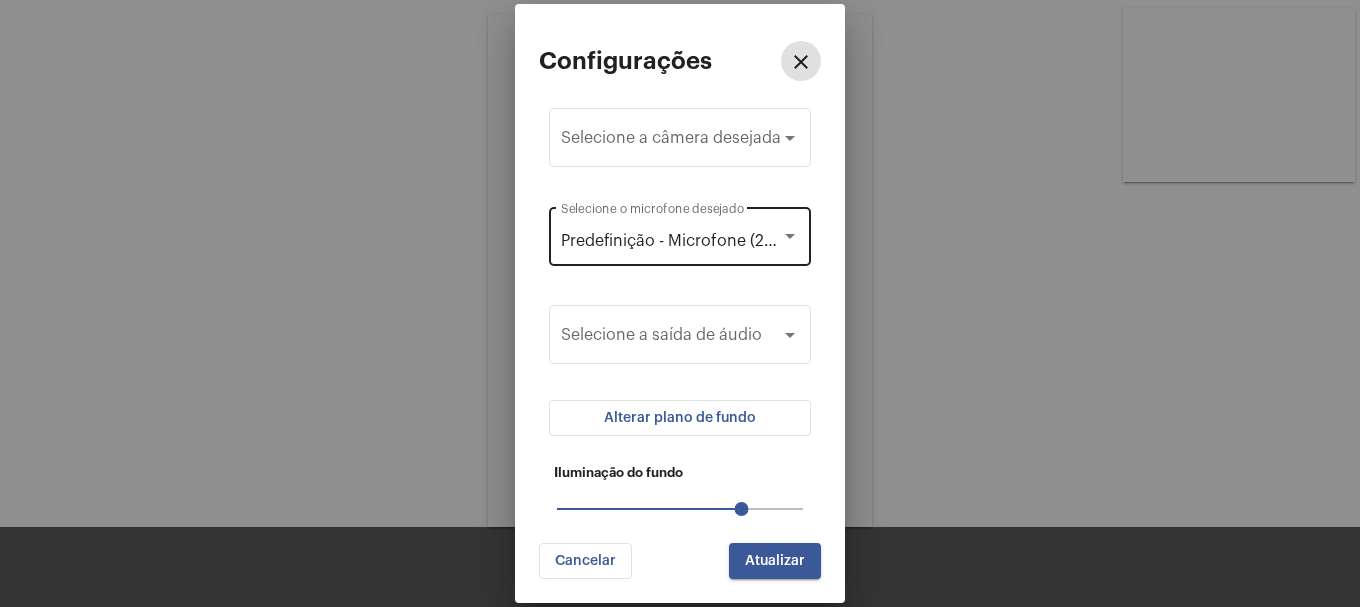 click on "Predefinição - Microfone (2- Top Use USB)" at bounding box center (717, 241) 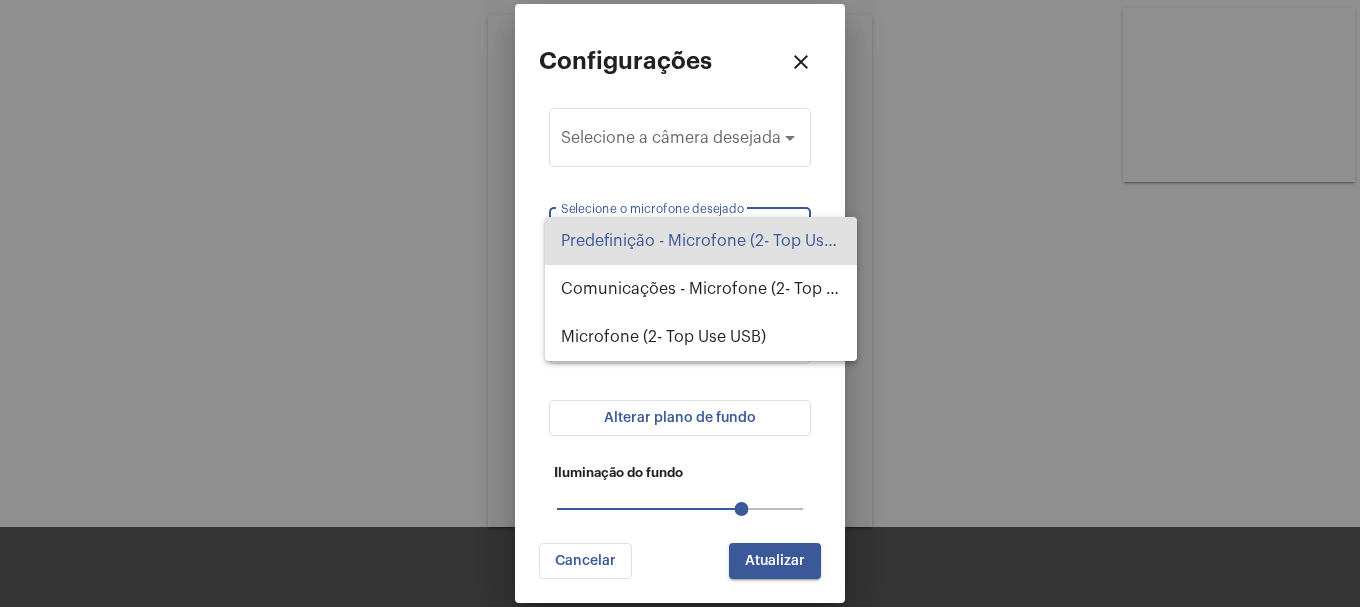 click at bounding box center [680, 303] 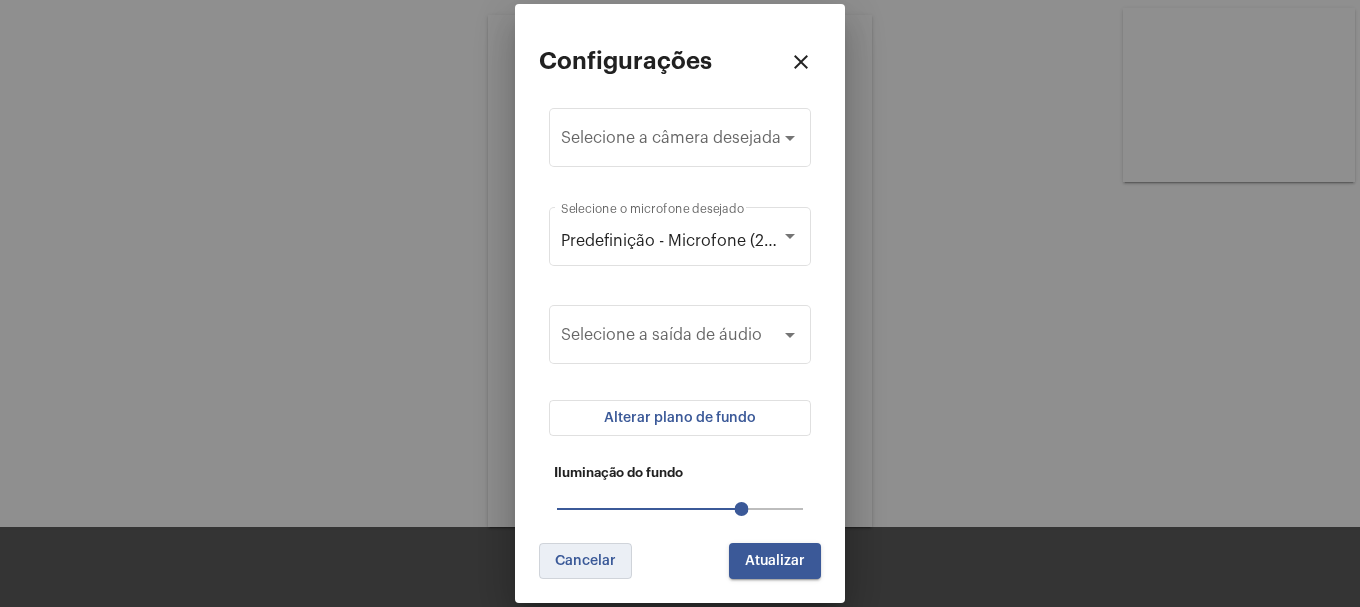 click on "Cancelar" at bounding box center (585, 561) 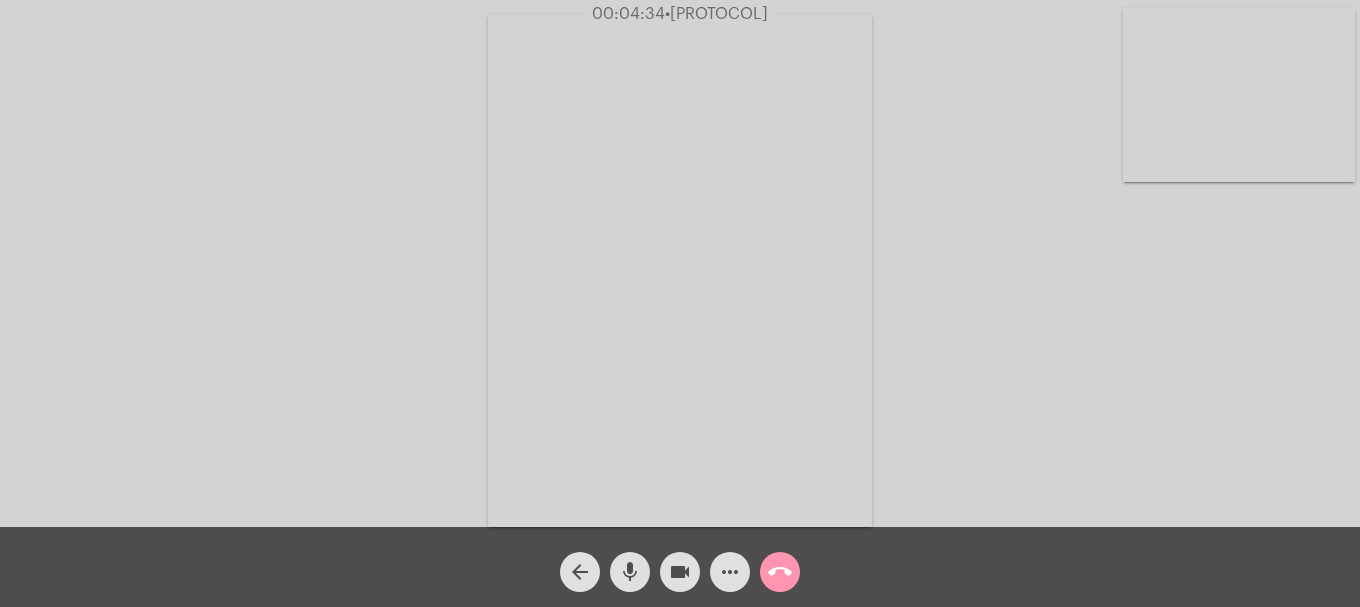 click on "call_end" 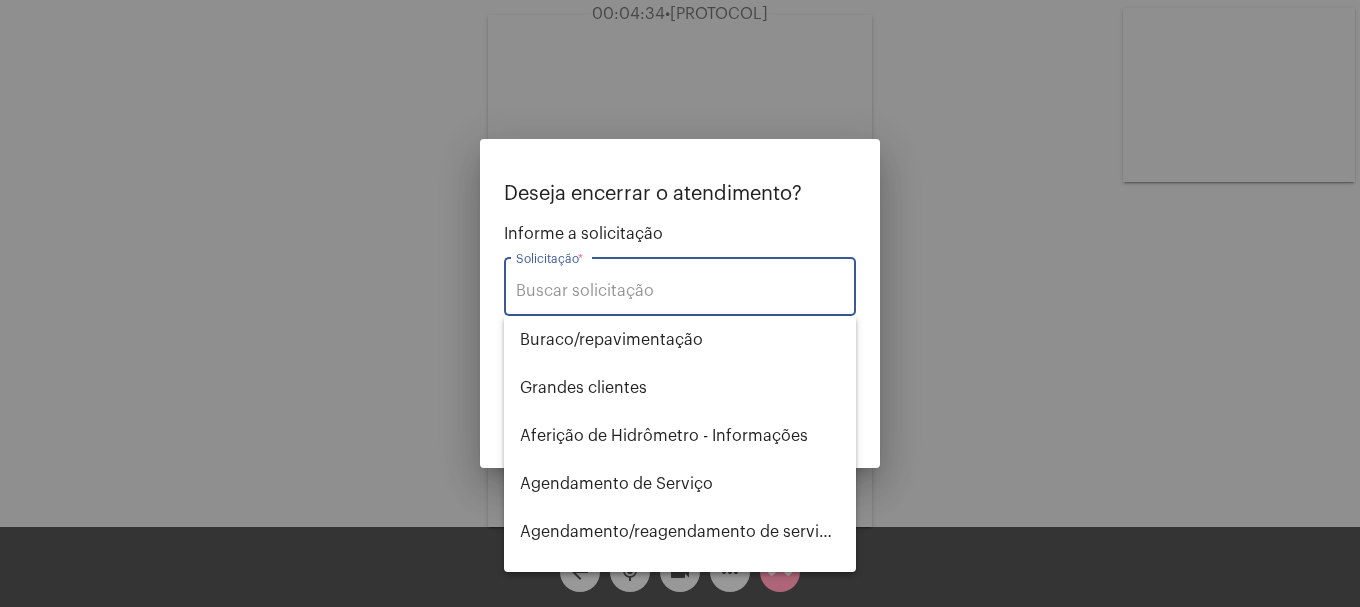 click on "Solicitação  *" at bounding box center (680, 291) 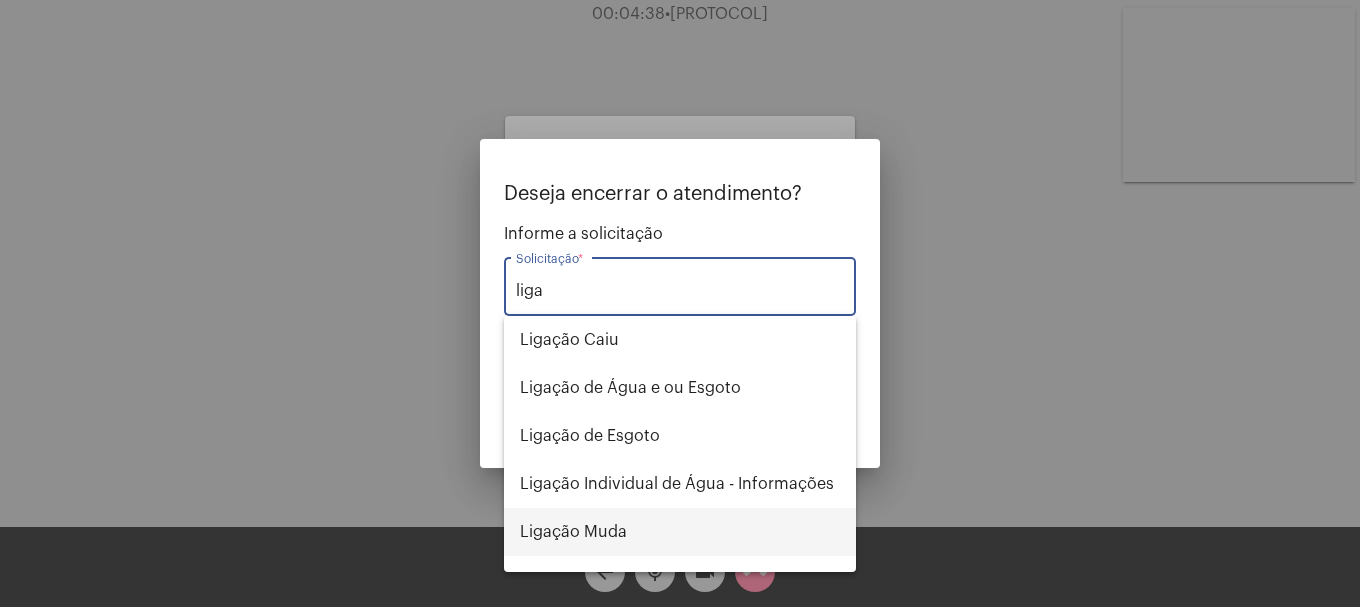 click on "Ligação Muda" at bounding box center (680, 532) 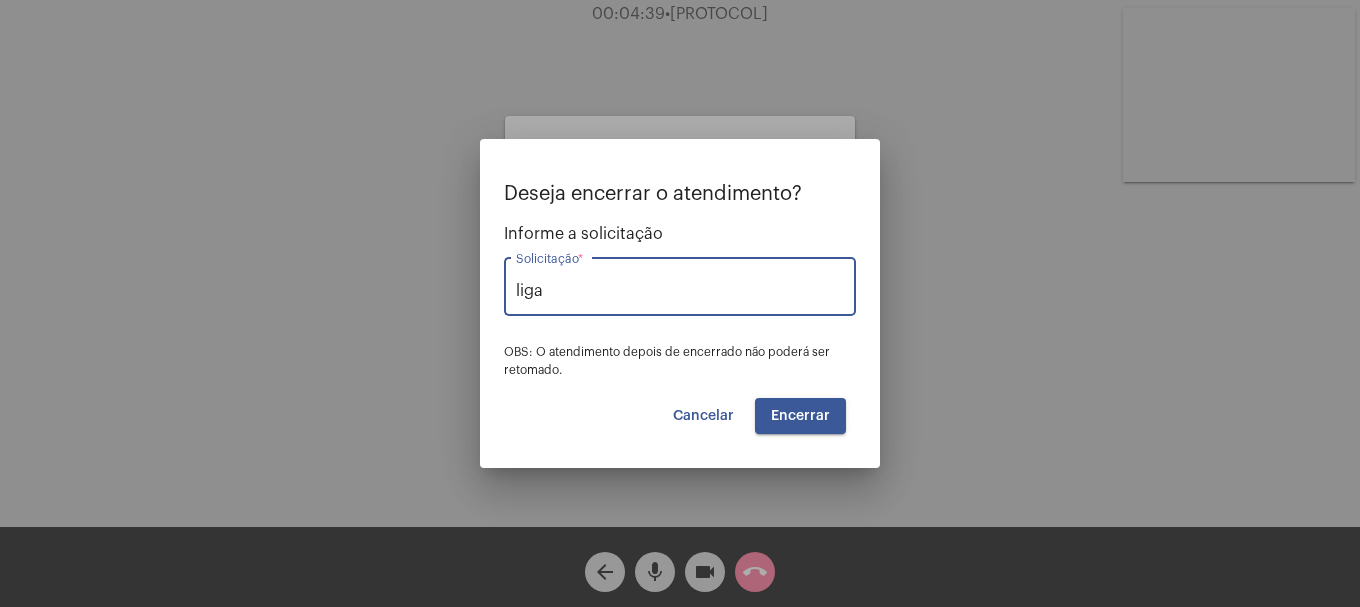 type on "Ligação Muda" 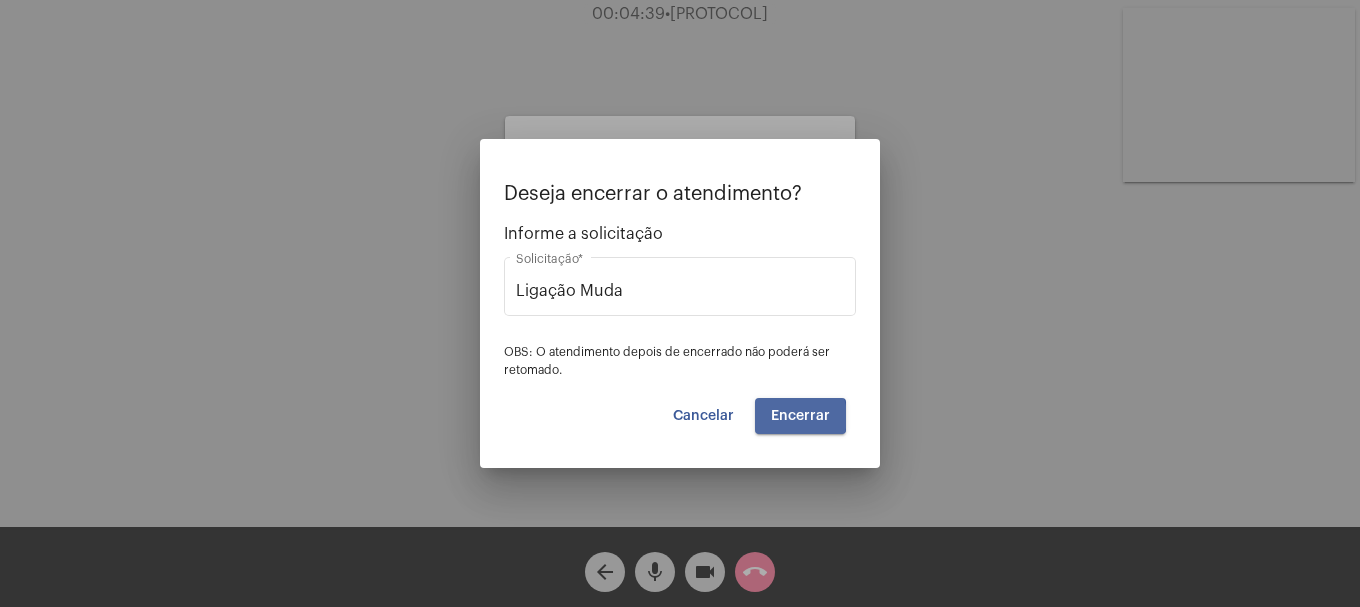 click on "Encerrar" at bounding box center [800, 416] 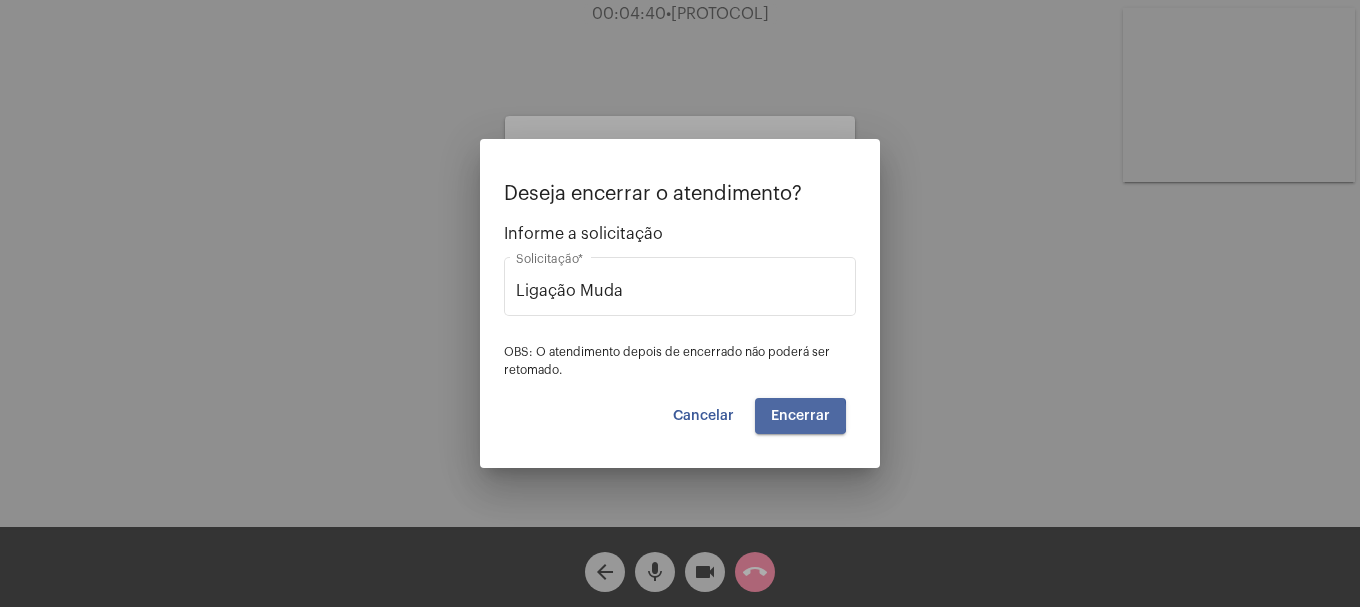 click on "Encerrar" at bounding box center [800, 416] 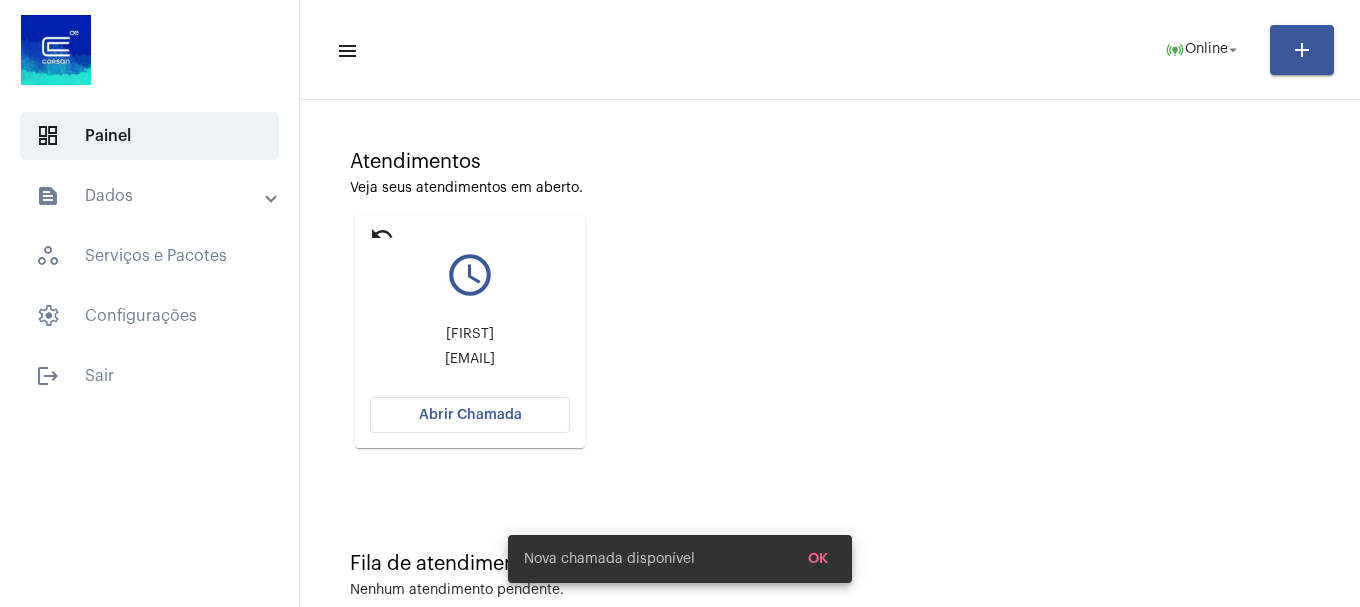 scroll, scrollTop: 175, scrollLeft: 0, axis: vertical 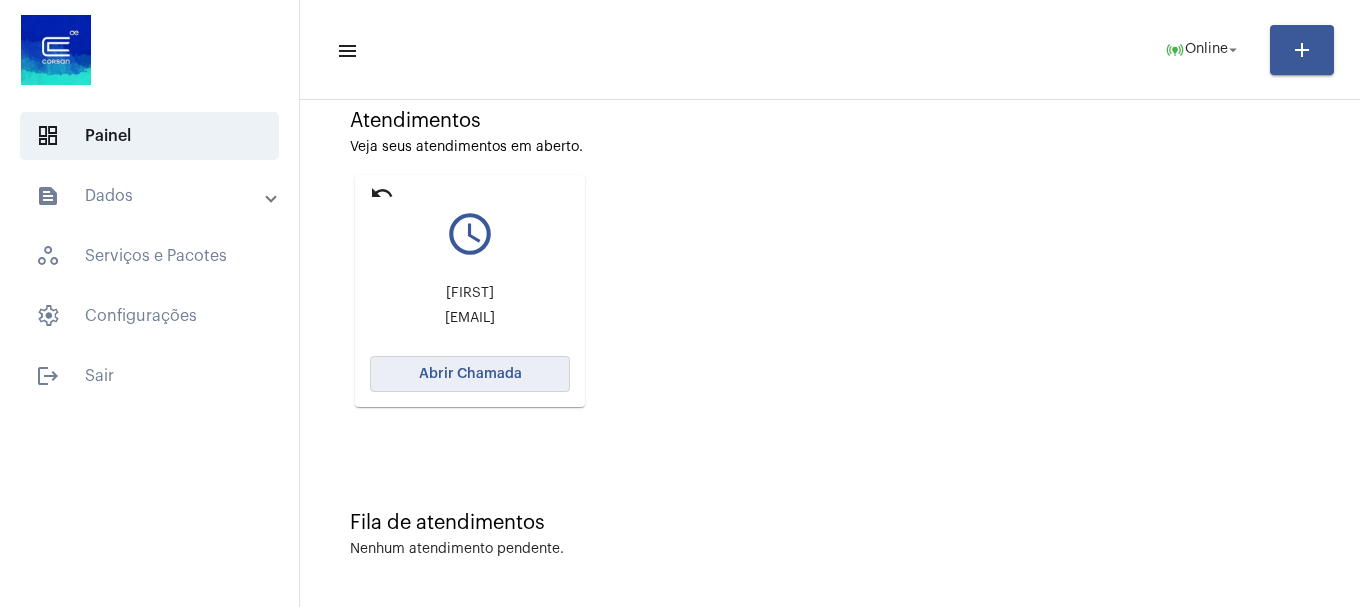 click on "Abrir Chamada" 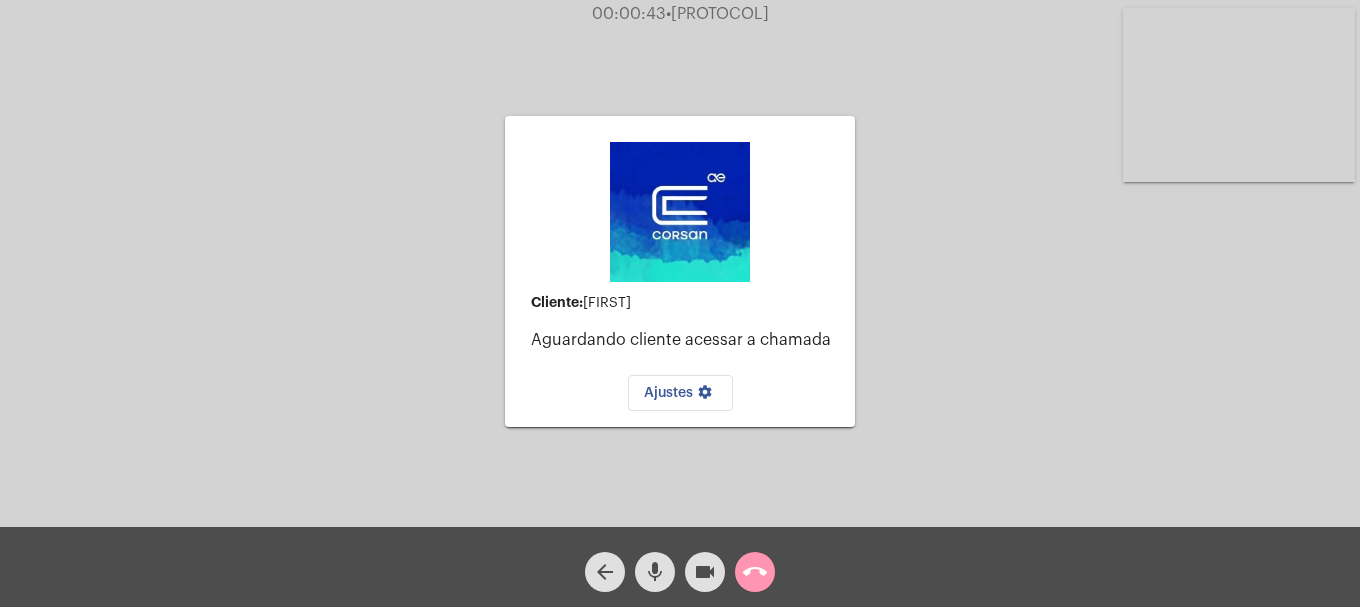 click on "call_end" 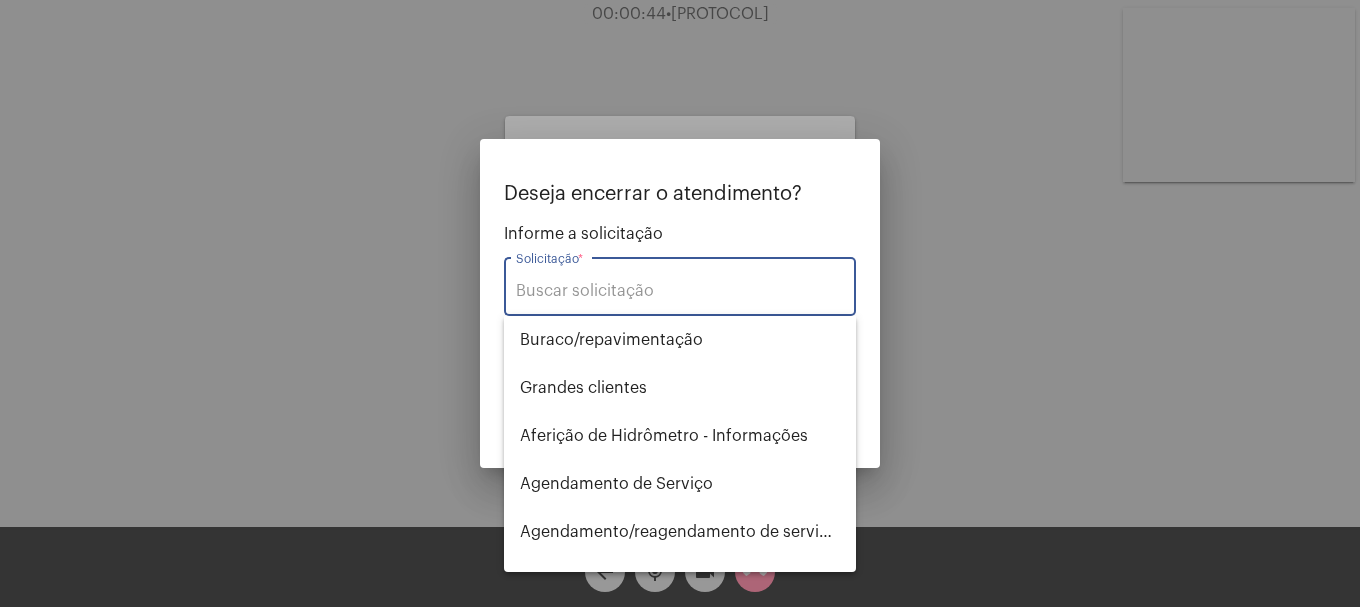 click on "Solicitação  *" at bounding box center [680, 291] 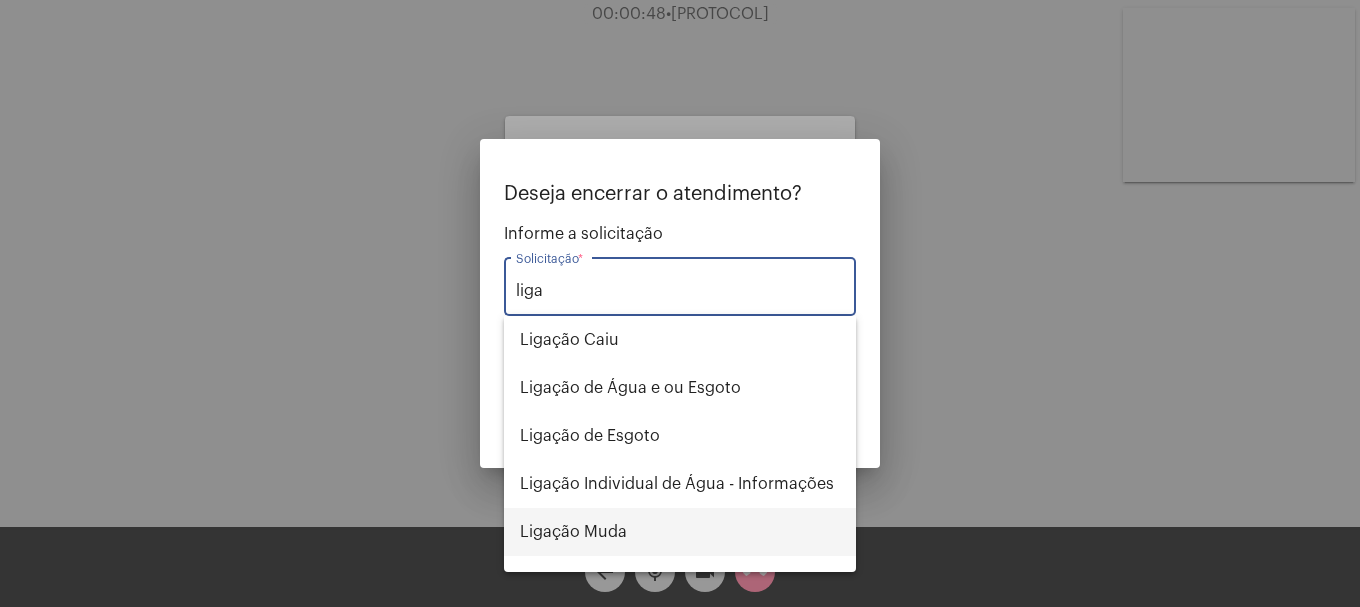 click on "Ligação Muda" at bounding box center (680, 532) 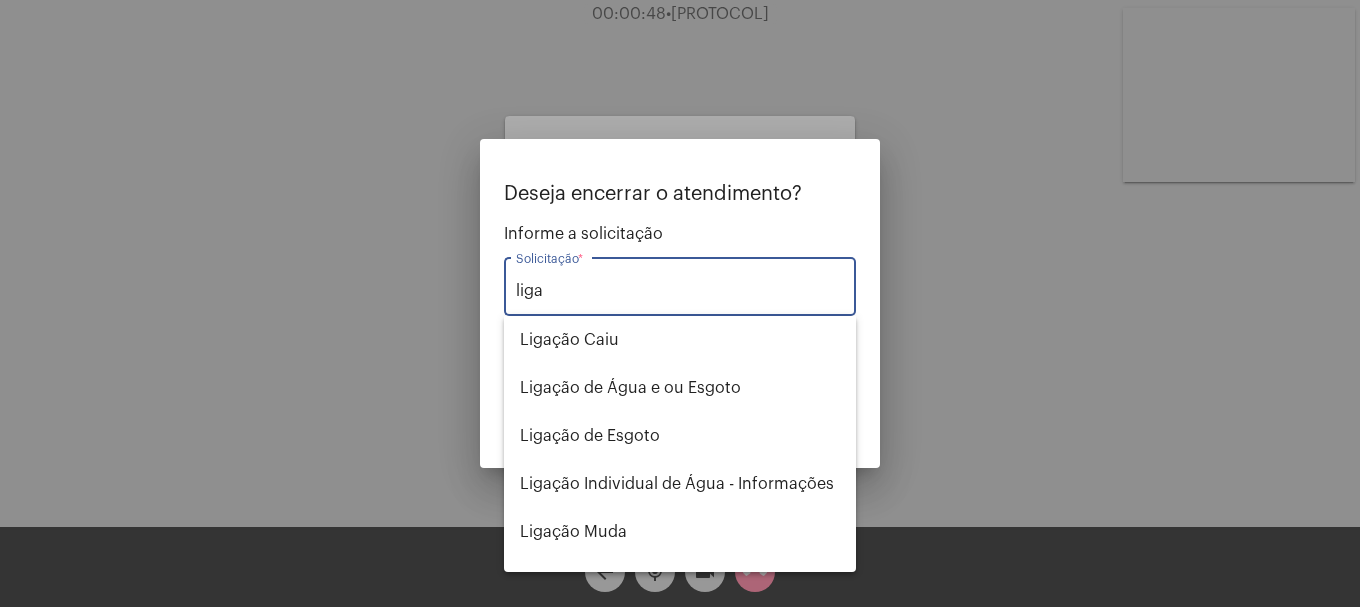 type on "Ligação Muda" 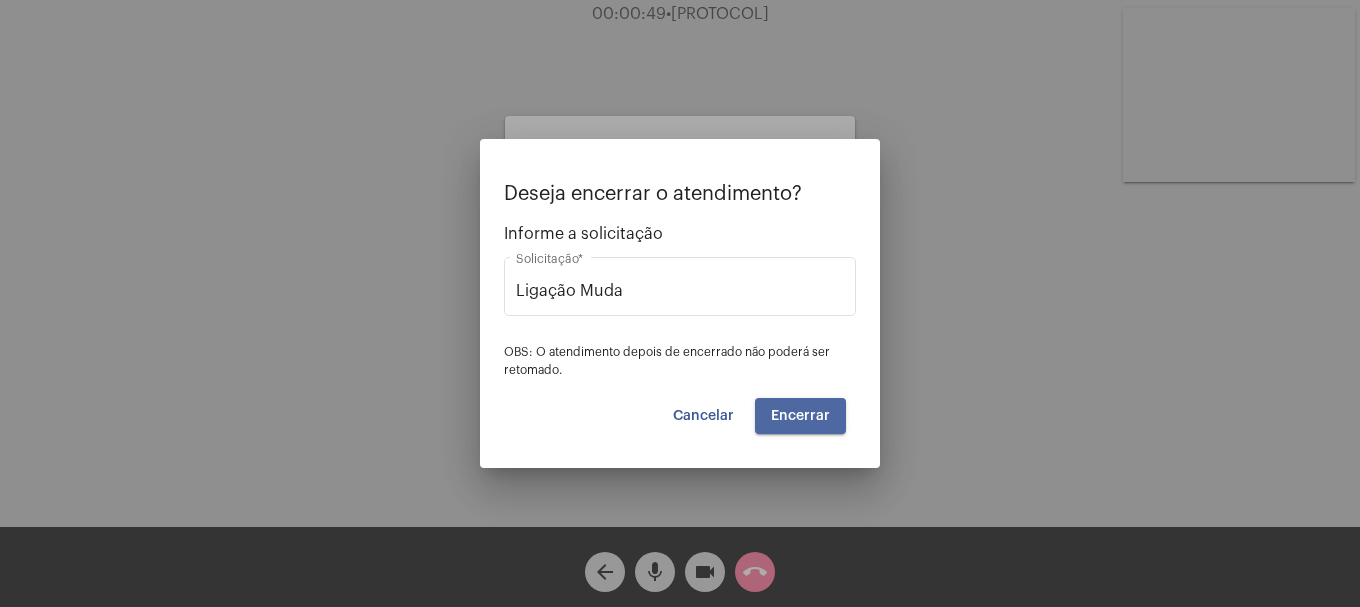 click on "Encerrar" at bounding box center (800, 416) 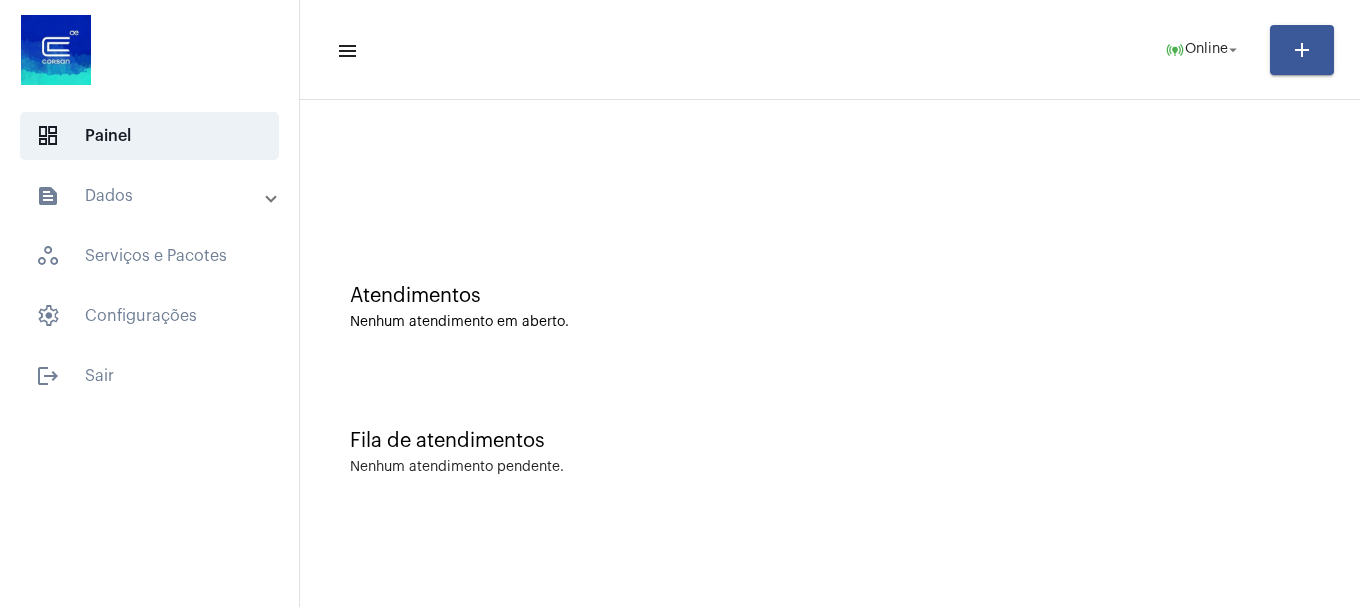 click on "Fila de atendimentos Nenhum atendimento pendente." 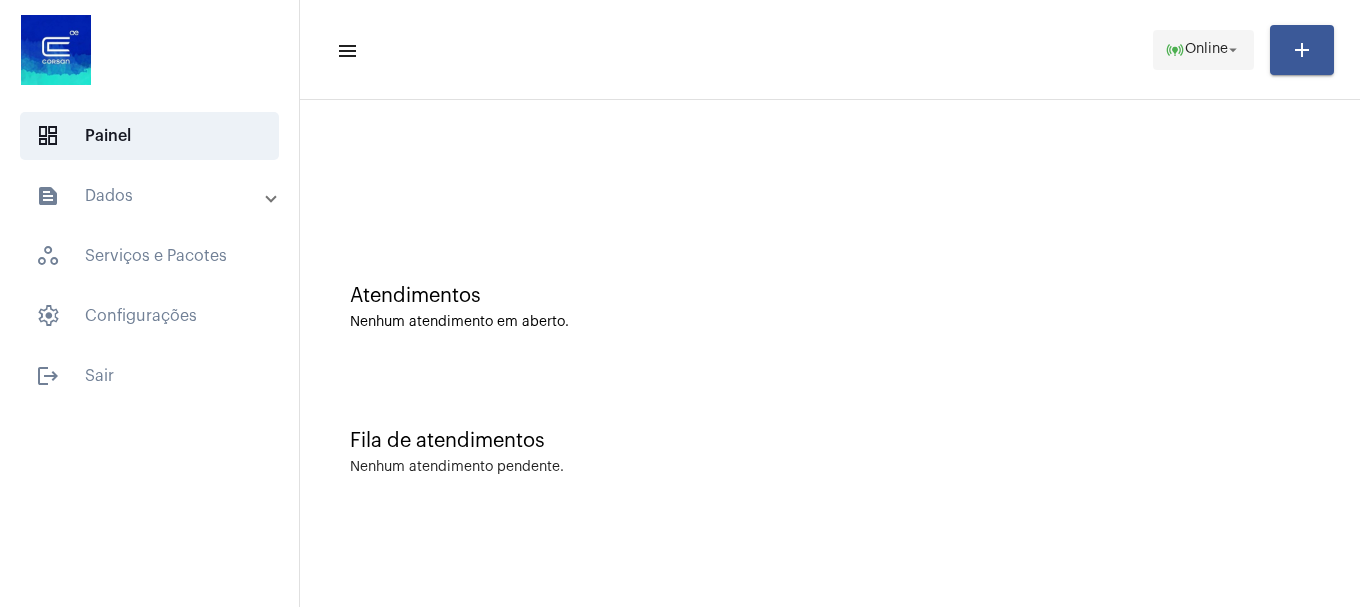 click on "online_prediction" 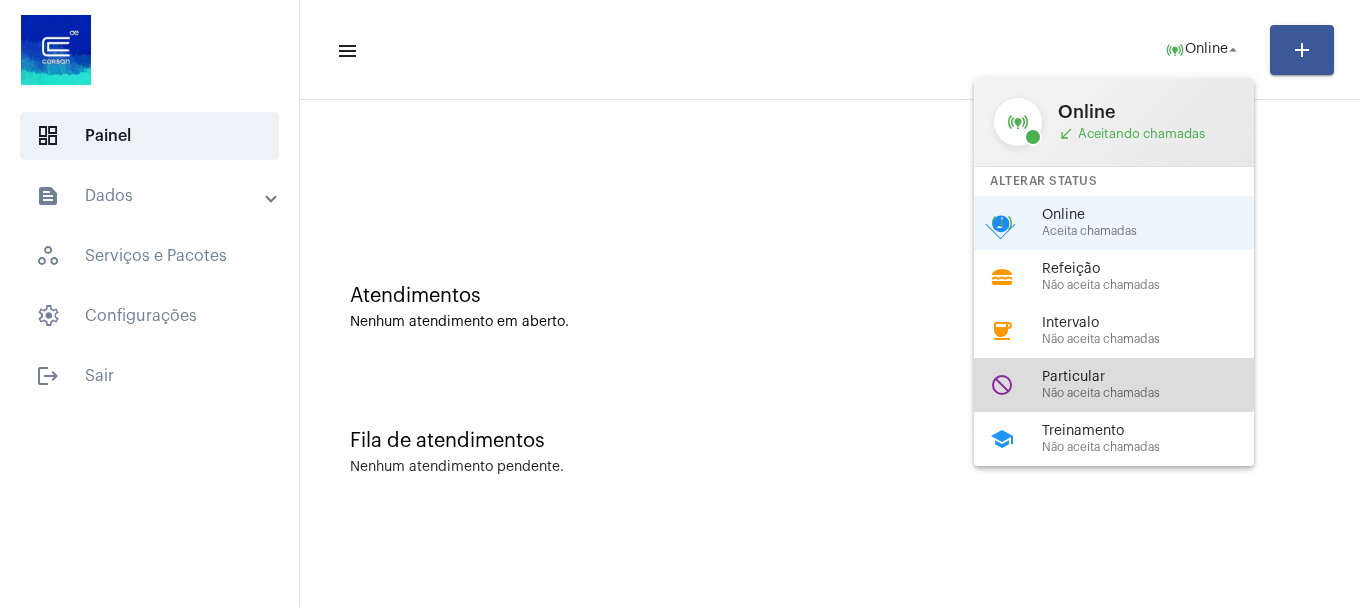click on "Particular" at bounding box center (1156, 377) 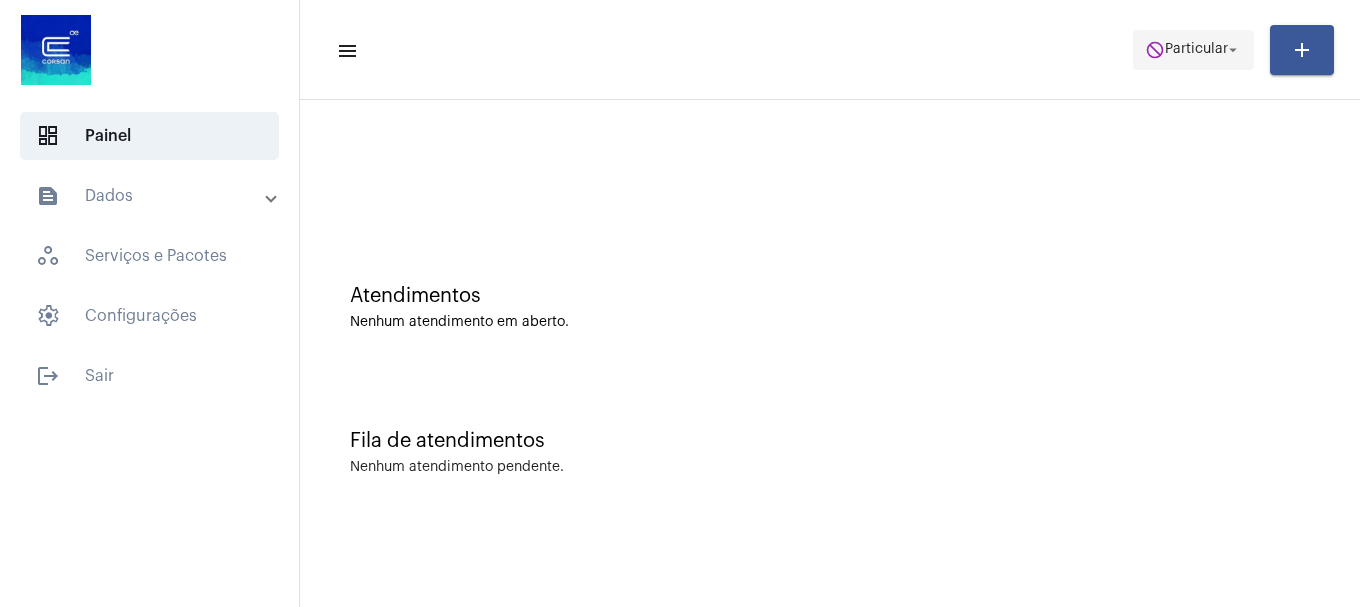 click on "do_not_disturb" 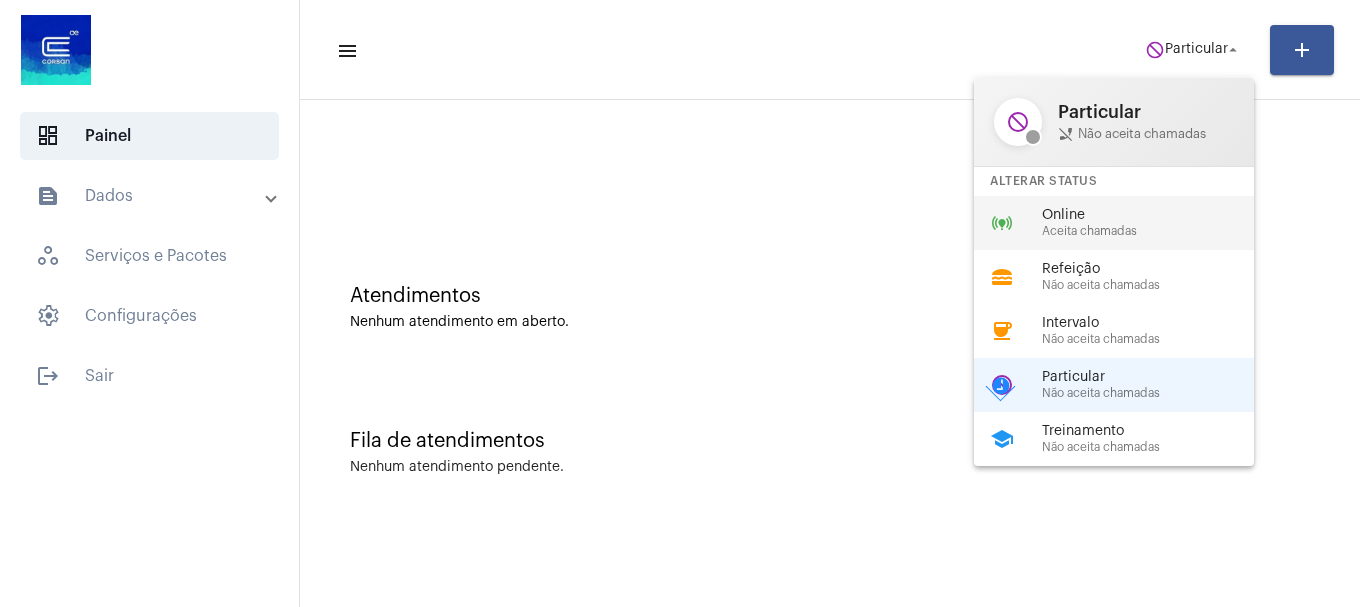 click on "Online" at bounding box center [1156, 215] 